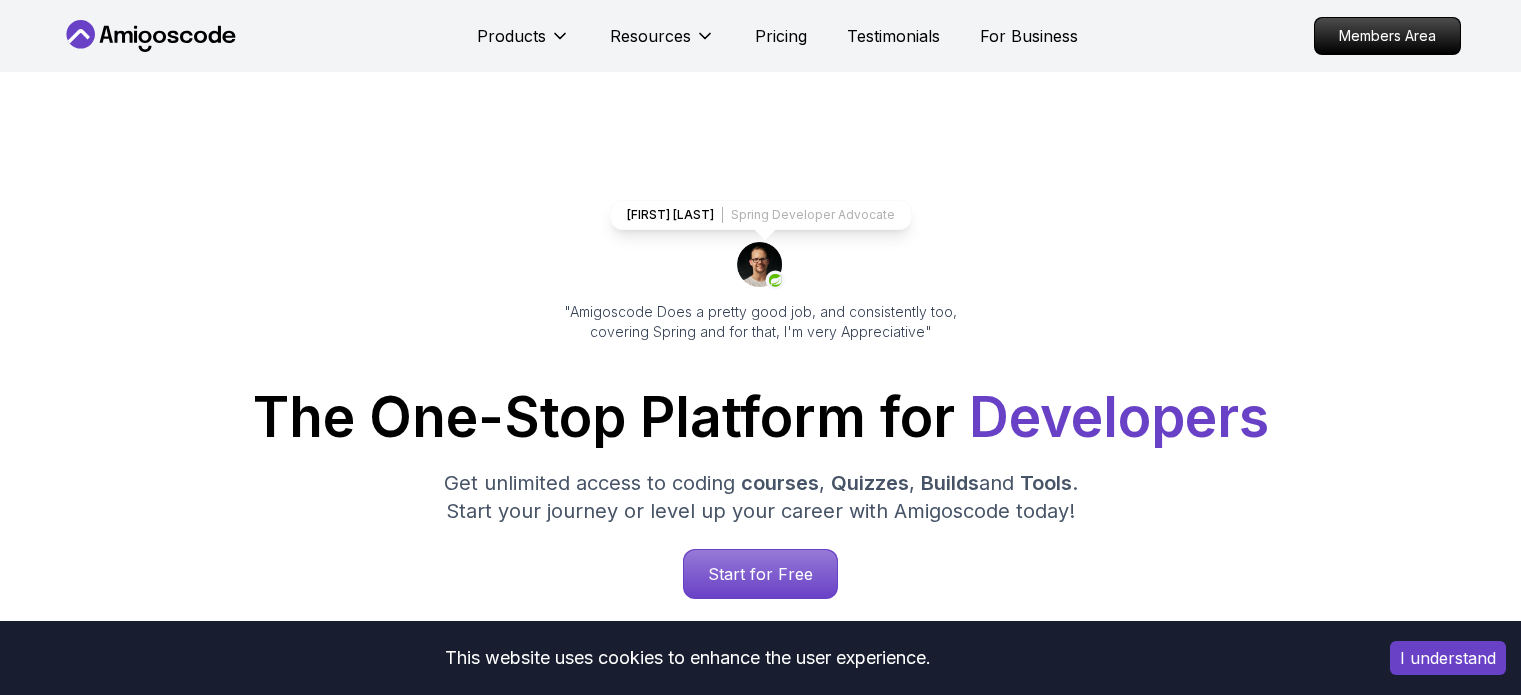 scroll, scrollTop: 200, scrollLeft: 0, axis: vertical 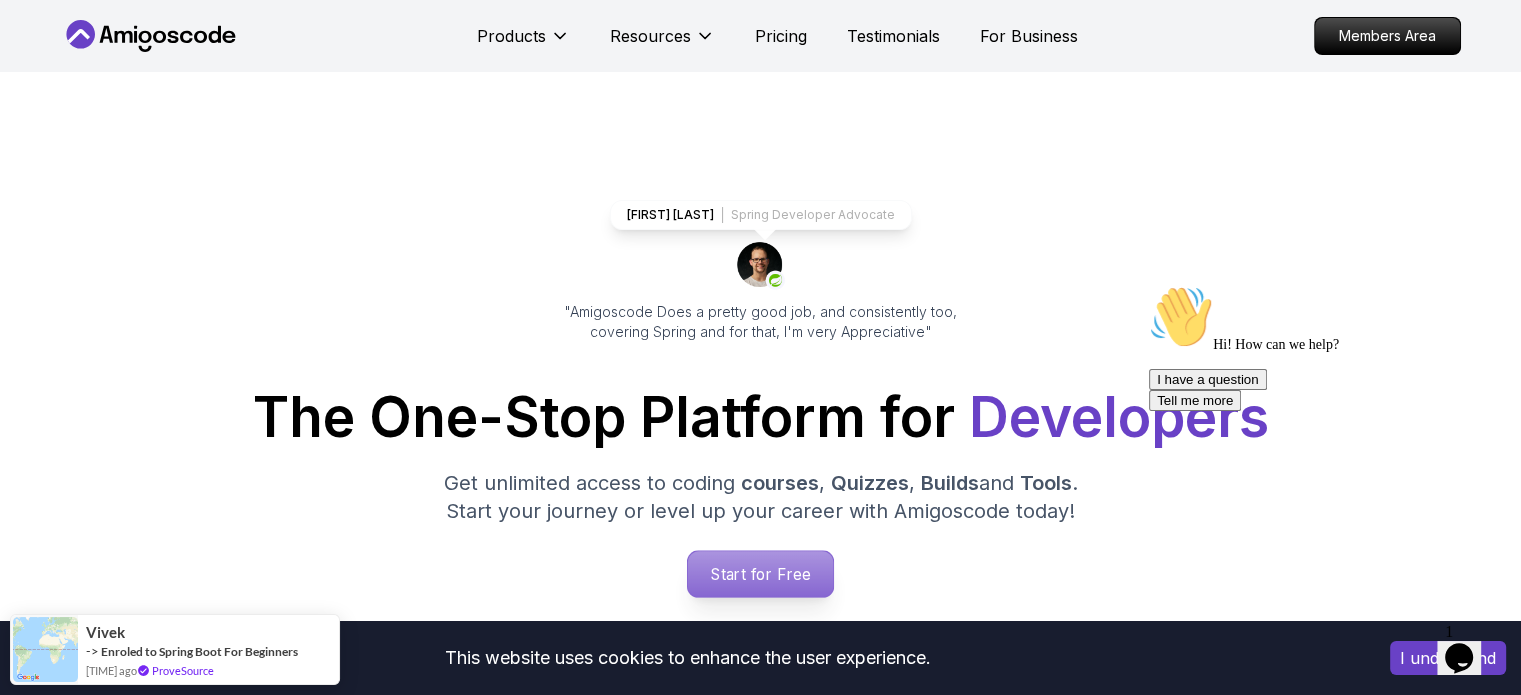 click on "Start for Free" at bounding box center (760, 574) 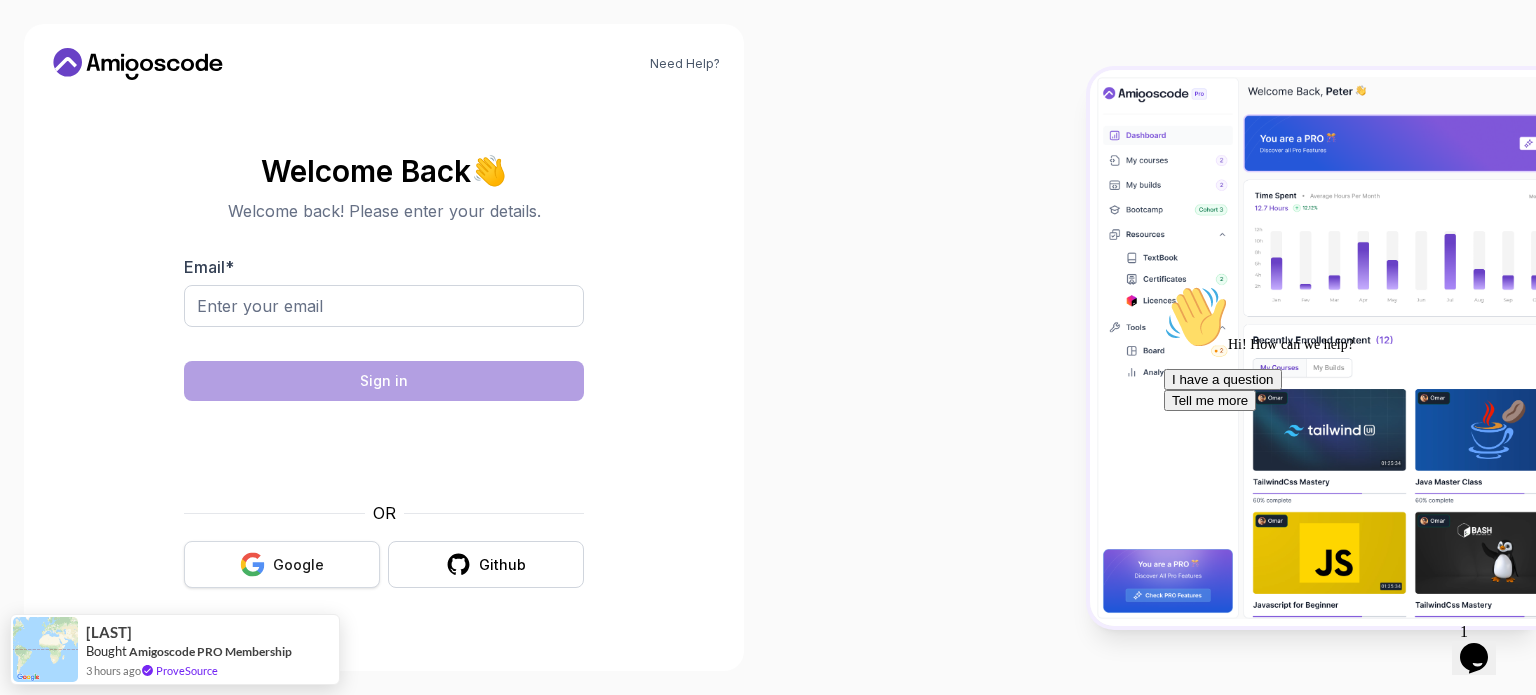 click on "Google" at bounding box center [298, 565] 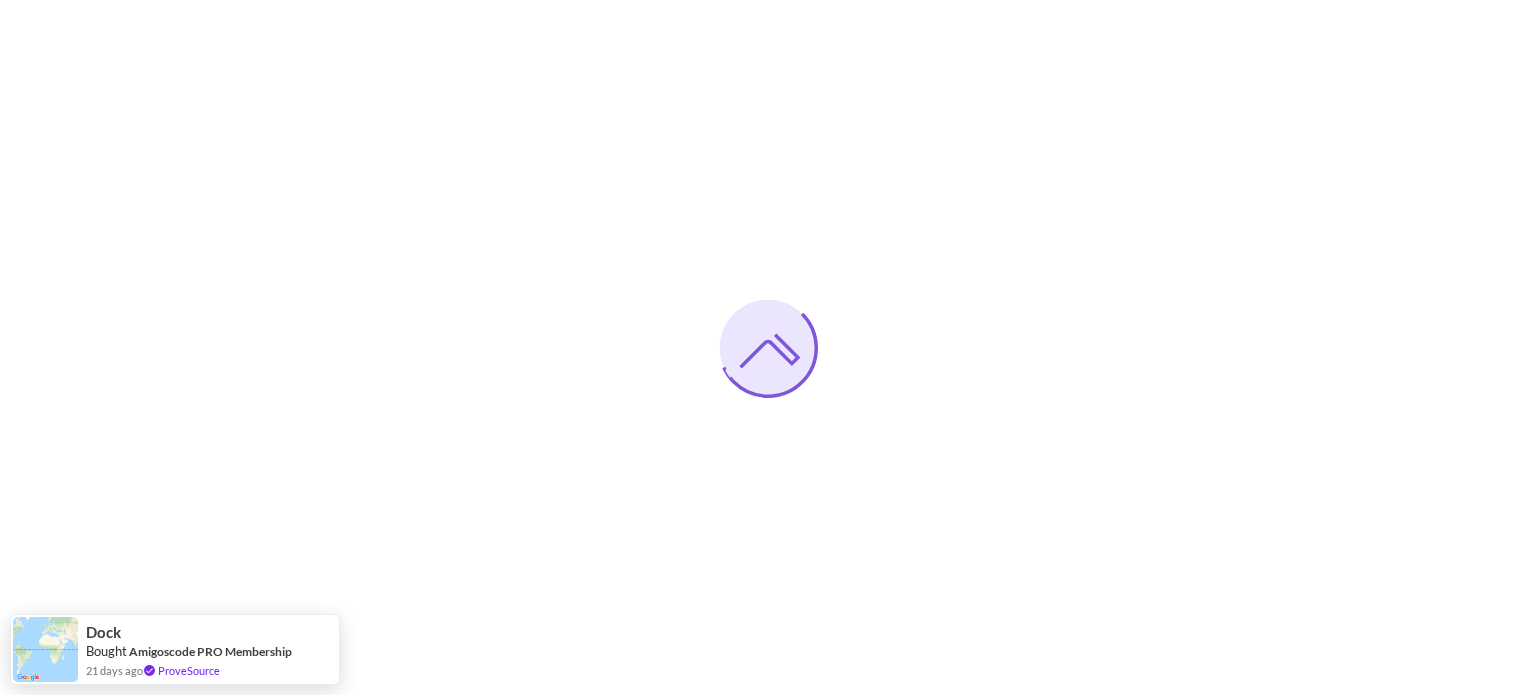 scroll, scrollTop: 0, scrollLeft: 0, axis: both 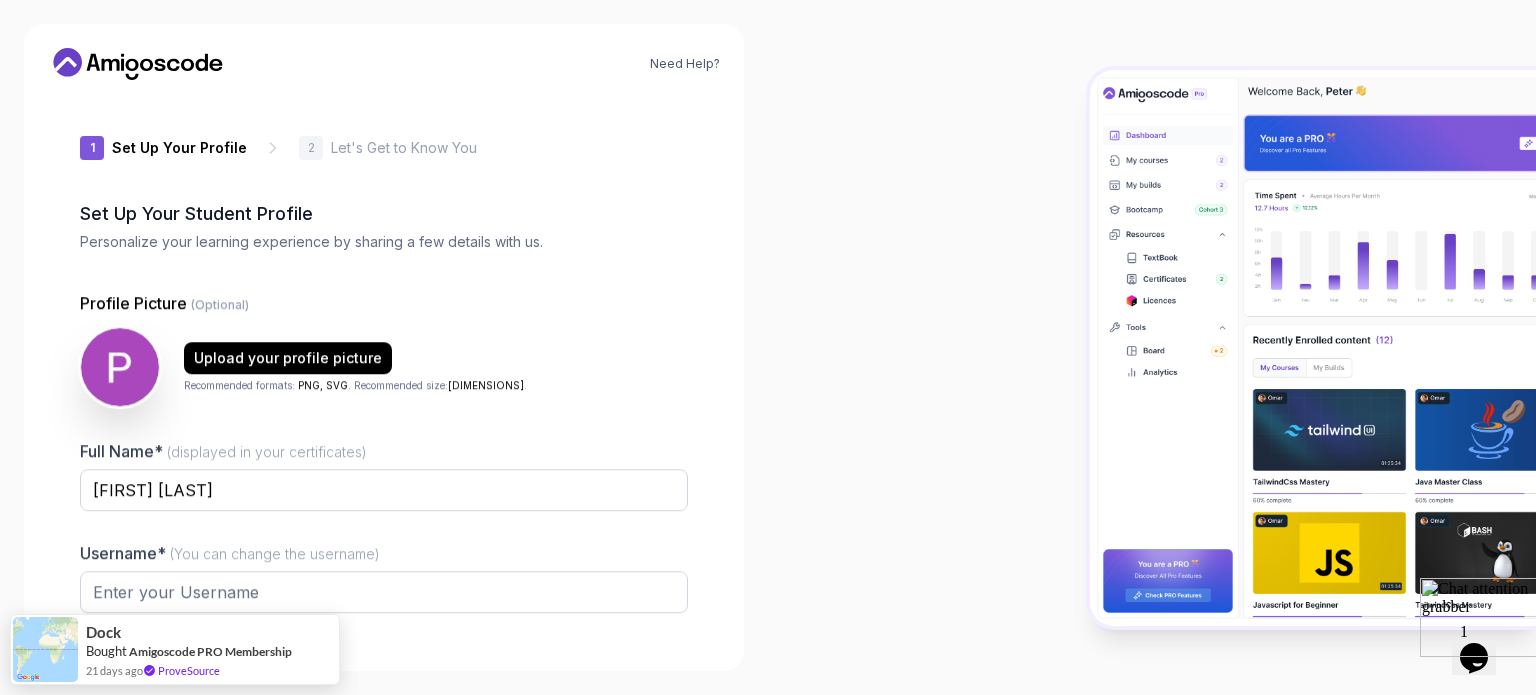 type on "vivideagle793ac" 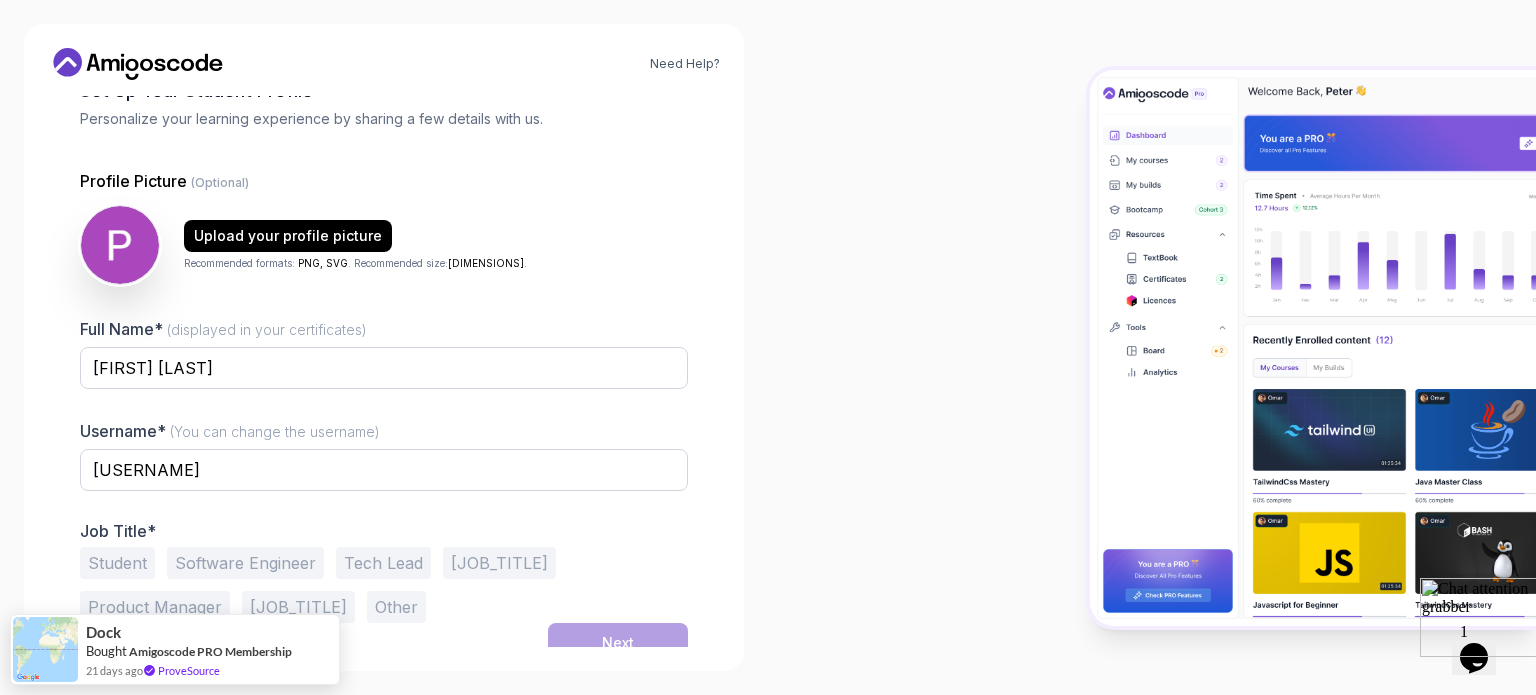 scroll, scrollTop: 138, scrollLeft: 0, axis: vertical 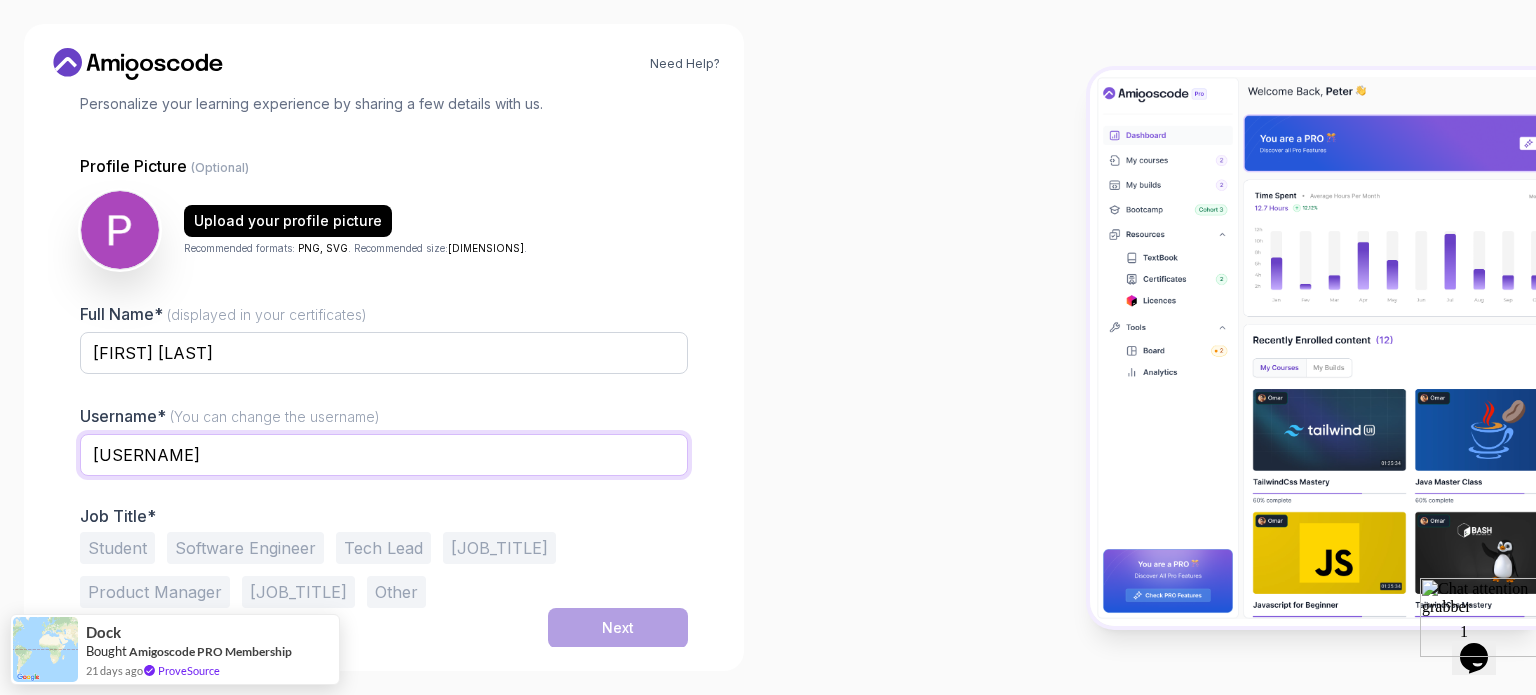drag, startPoint x: 239, startPoint y: 458, endPoint x: 52, endPoint y: 468, distance: 187.26718 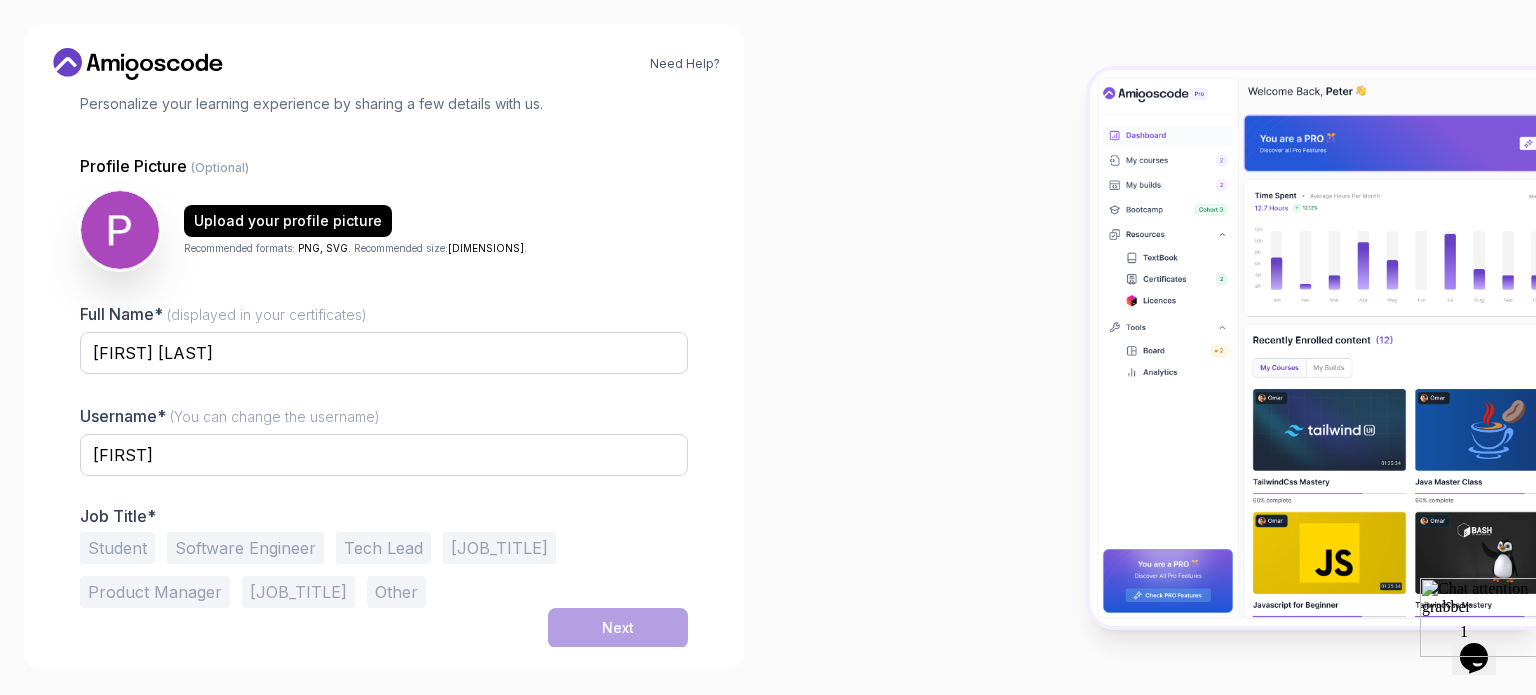 click on "1 Set Up Your Profile 1 Set Up Your Profile 2 Let's Get to Know You Set Up Your Student Profile Personalize your learning experience by sharing a few details with us. Profile Picture   (Optional) Upload your profile picture Recommended formats:   PNG, SVG . Recommended size:  82px x 82px . Full Name*   (displayed in your certificates) Pavan Dk Username*   (You can change the username) Pavan Job Title* Student Software Engineer Tech Lead Designer Product Manager Founder/CEO Other Next" at bounding box center (384, 233) 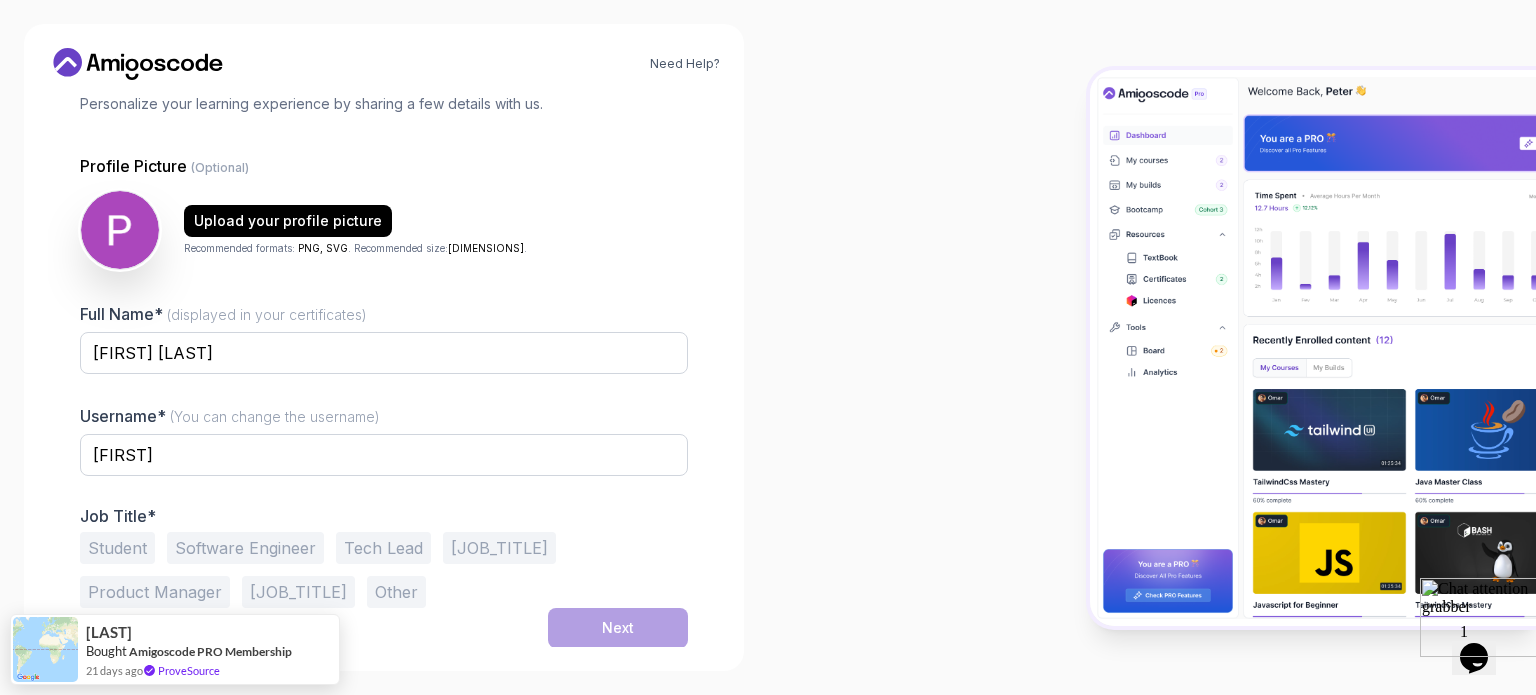 click on "Student" at bounding box center (117, 548) 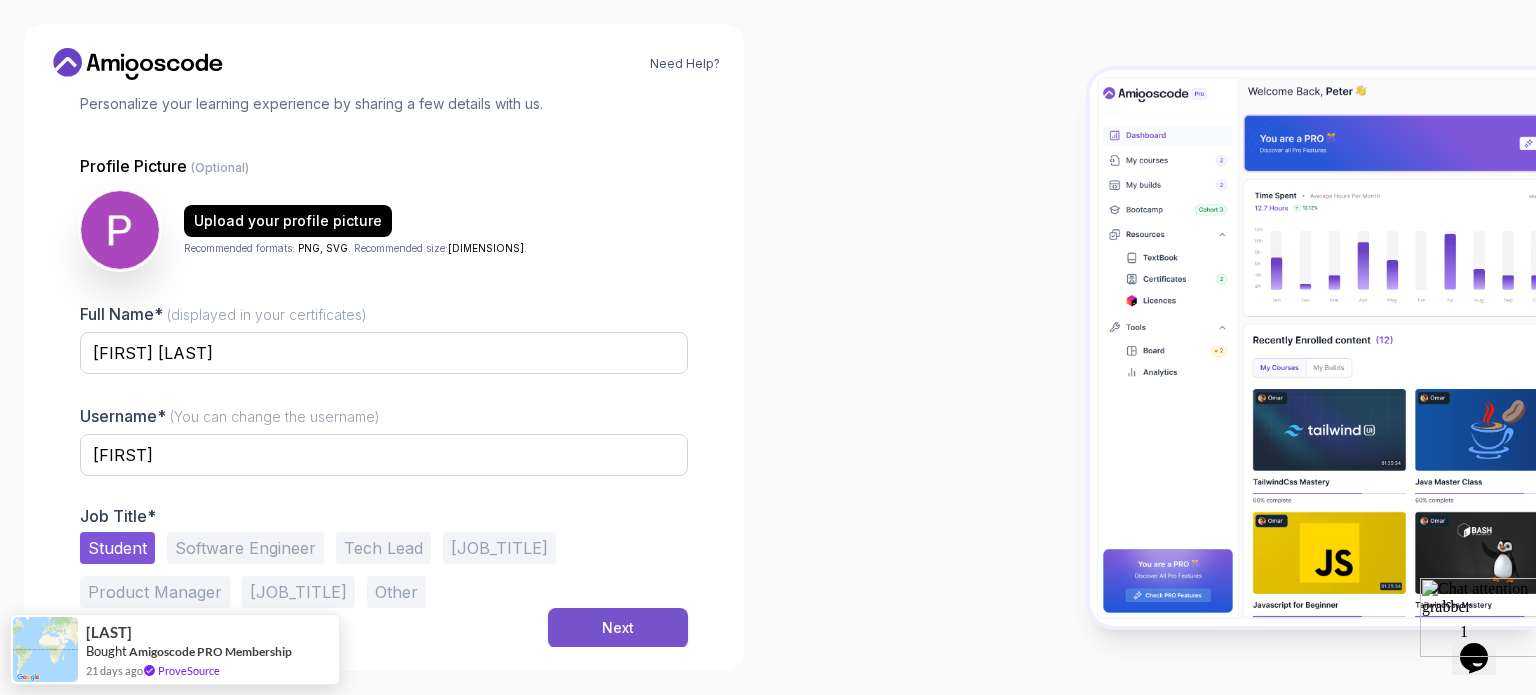 click on "Next" at bounding box center (618, 628) 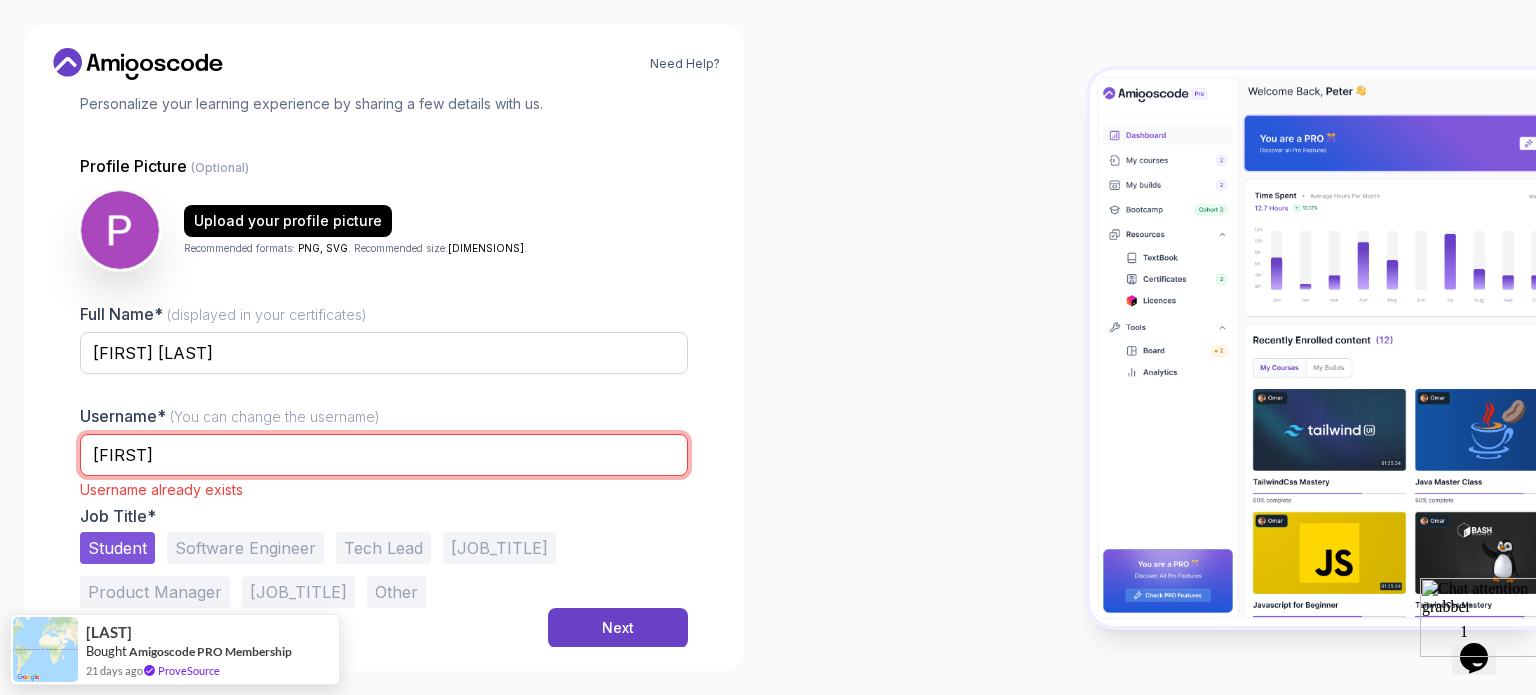 click on "Pavan" at bounding box center (384, 455) 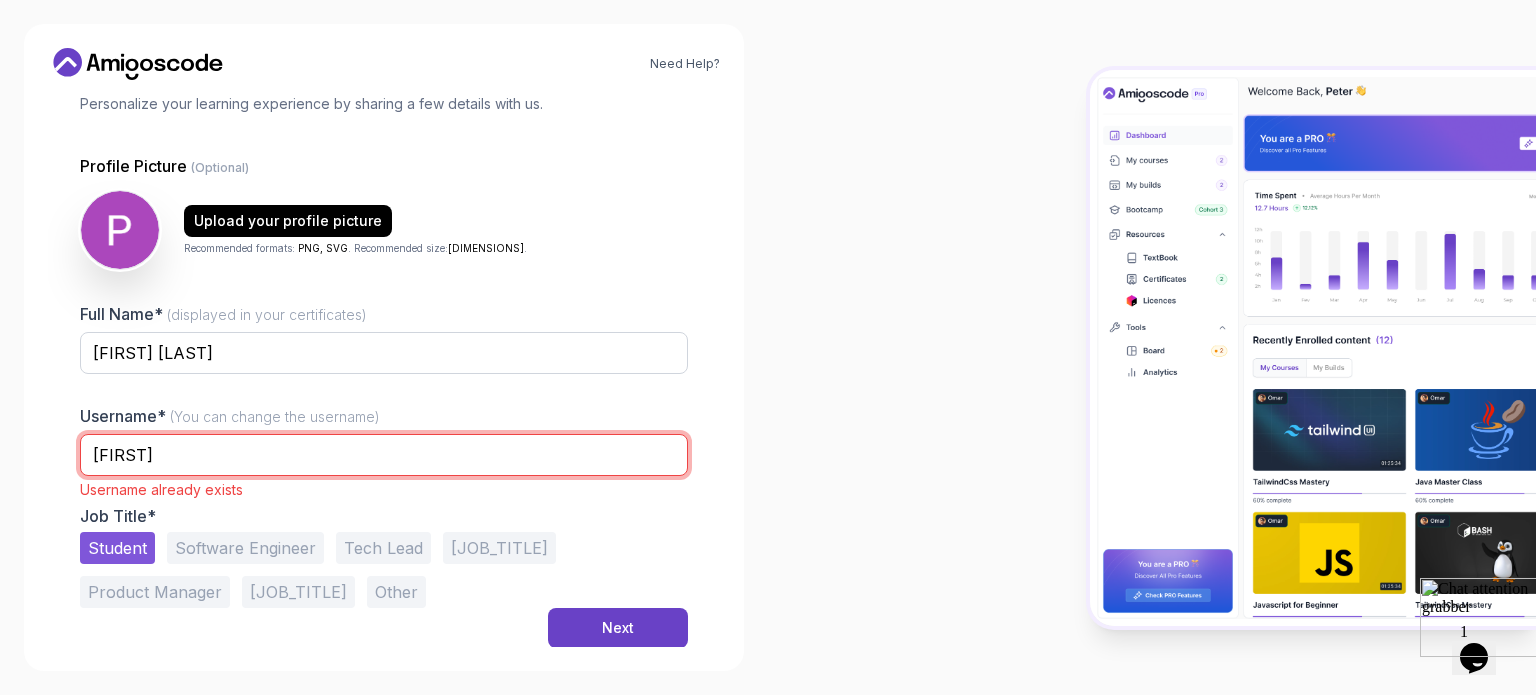 type on "pavandk45" 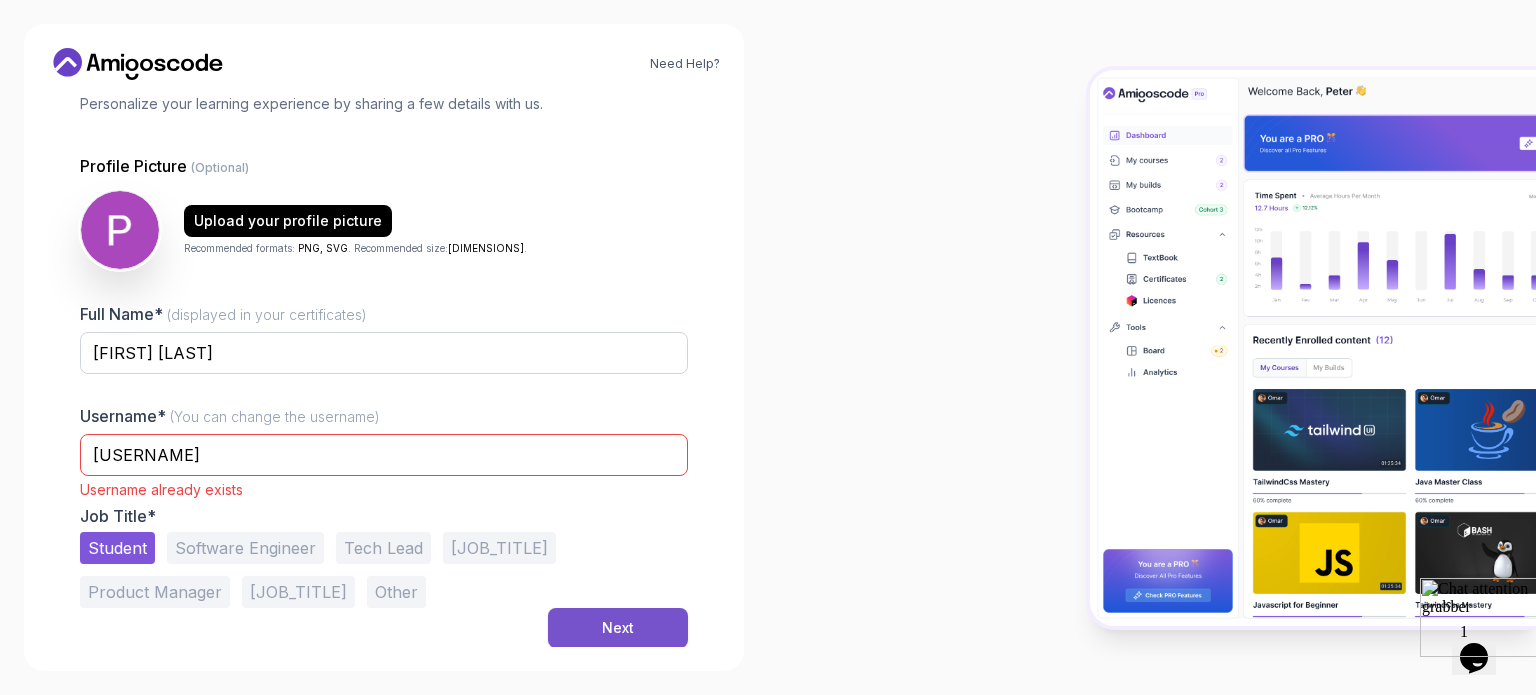 click on "Next" at bounding box center (618, 628) 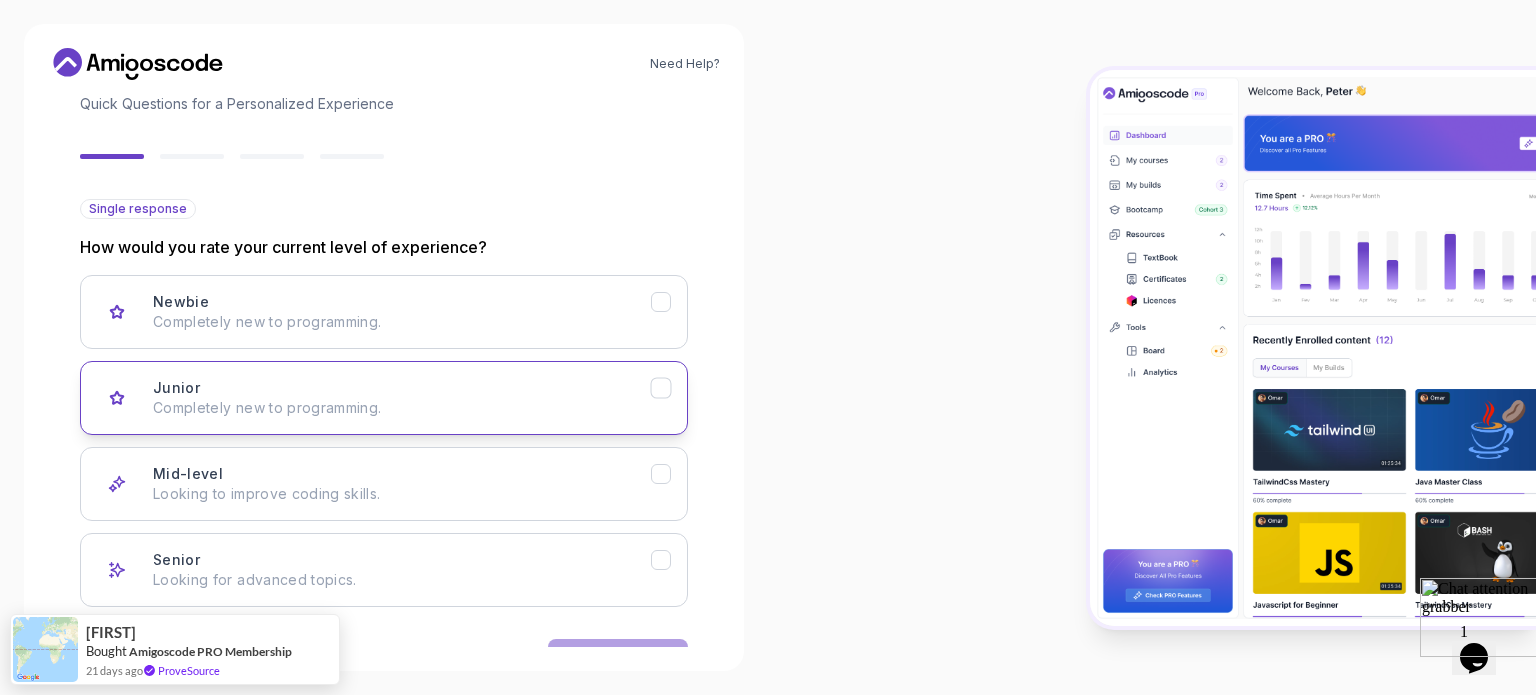 click on "Junior Completely new to programming." at bounding box center [384, 398] 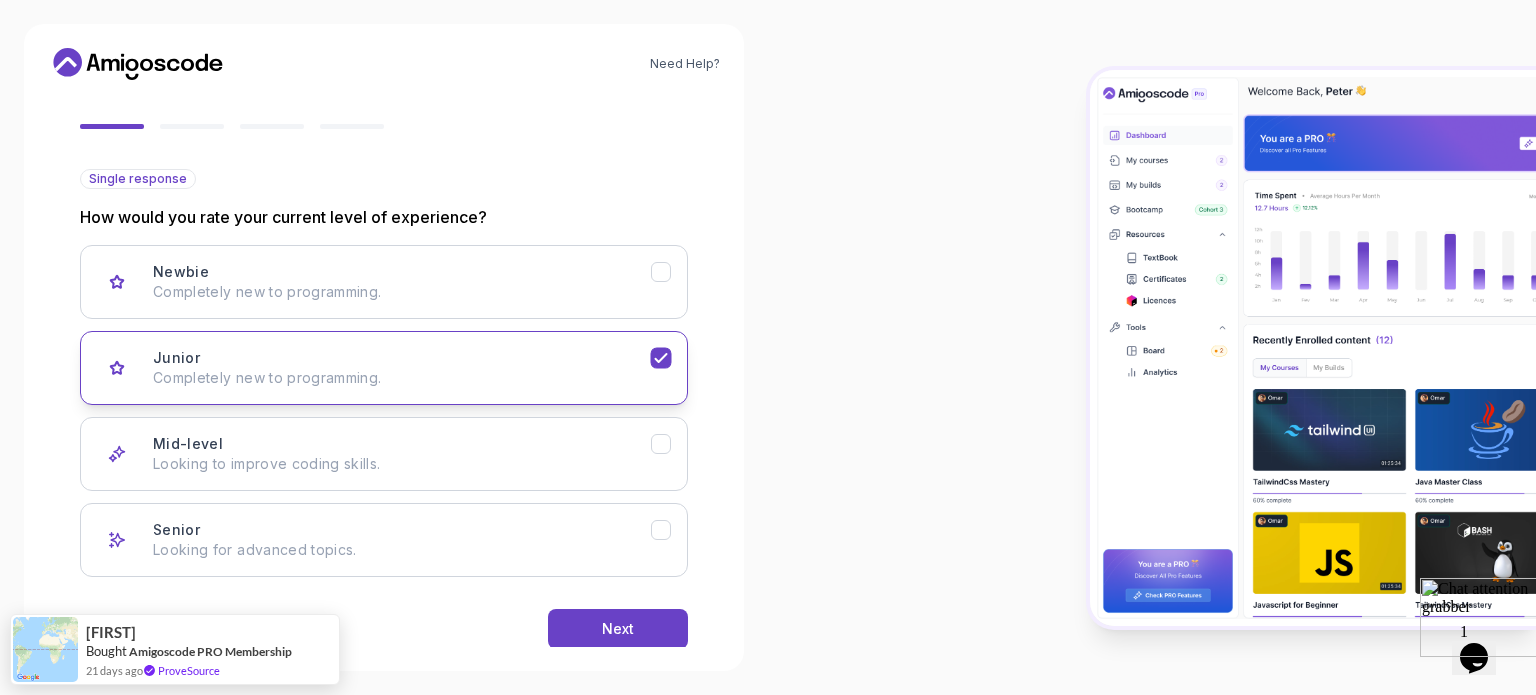 scroll, scrollTop: 200, scrollLeft: 0, axis: vertical 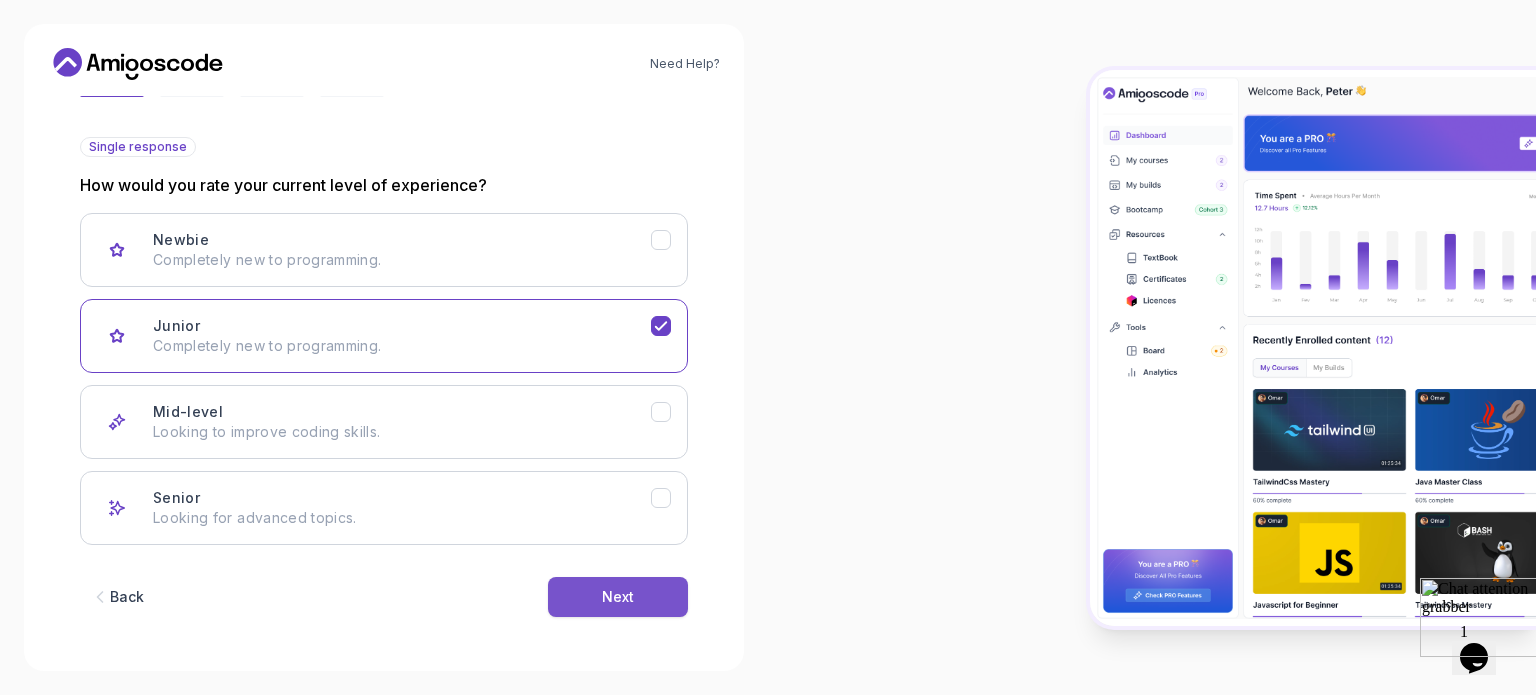 click on "Next" at bounding box center [618, 597] 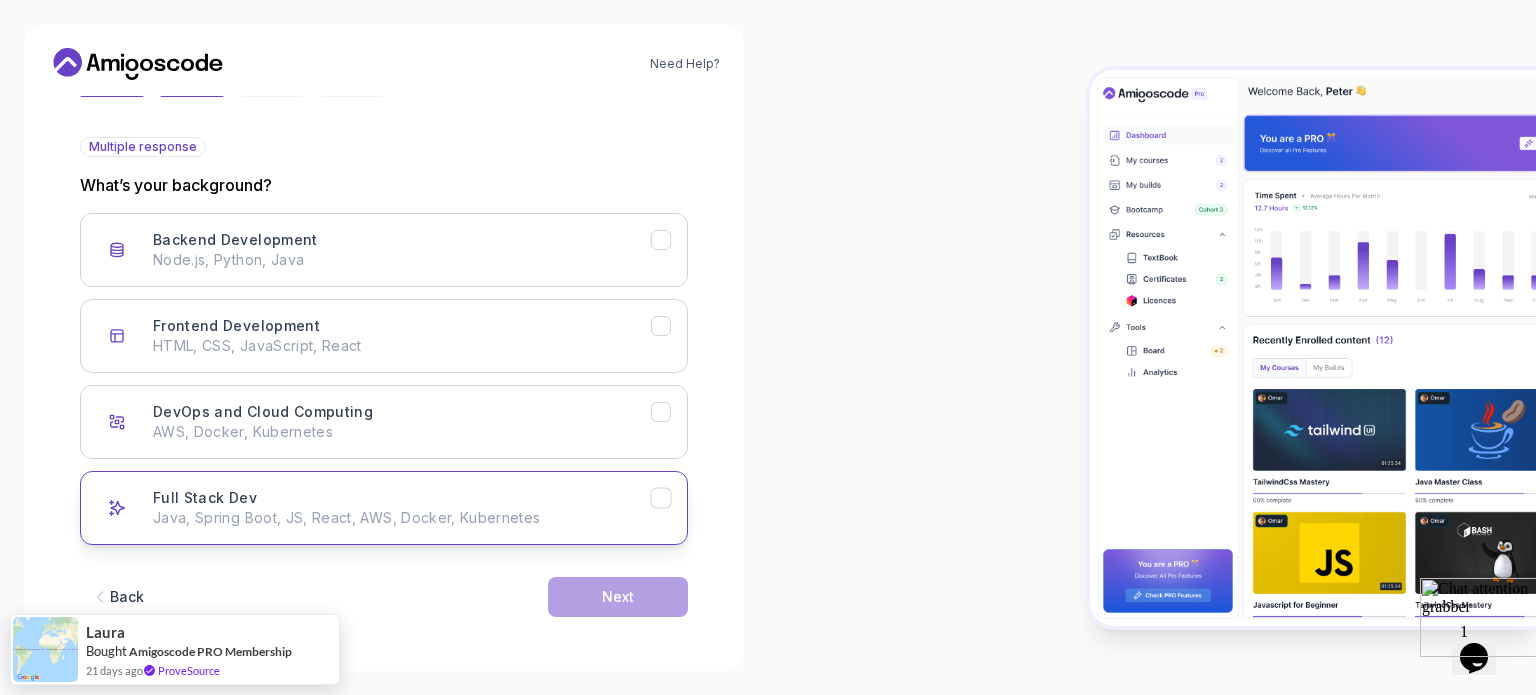 click on "Java, Spring Boot, JS, React, AWS, Docker, Kubernetes" at bounding box center [402, 518] 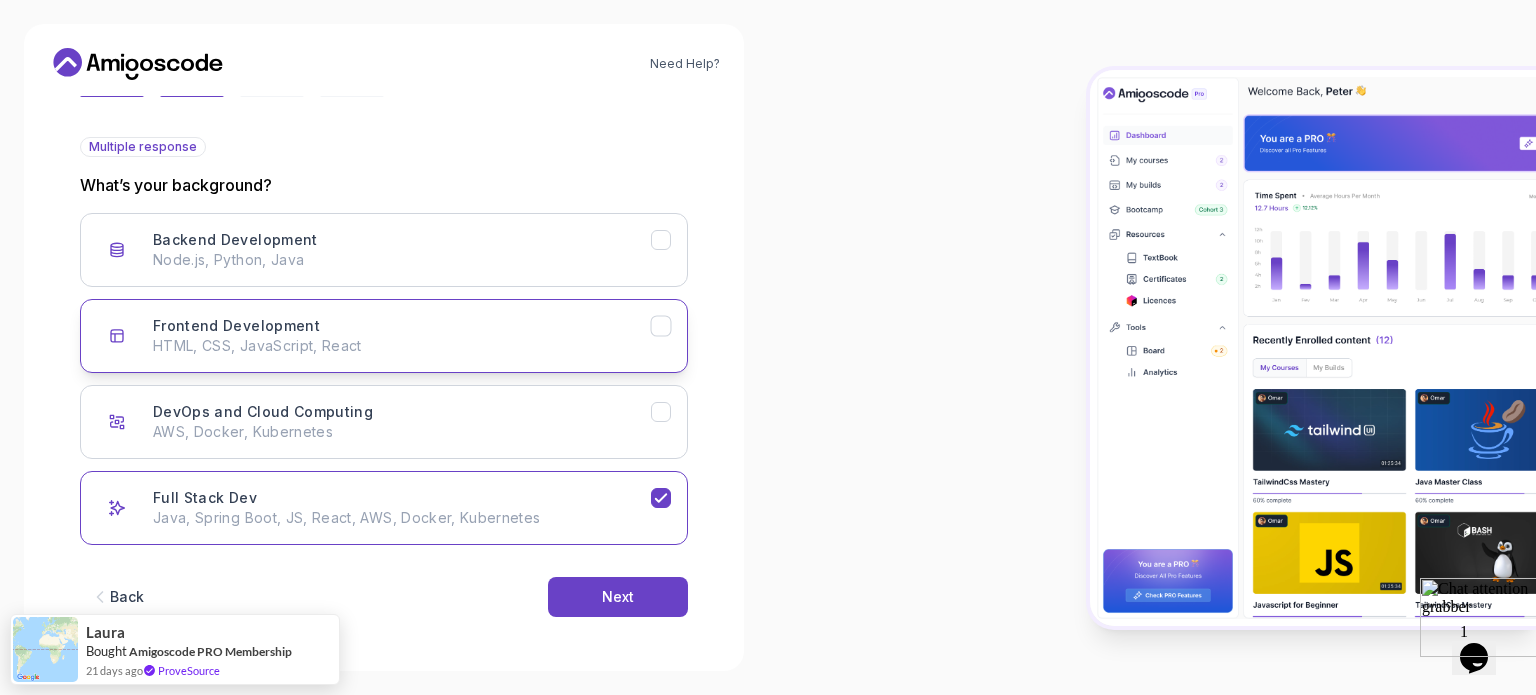 click on "HTML, CSS, JavaScript, React" at bounding box center [402, 346] 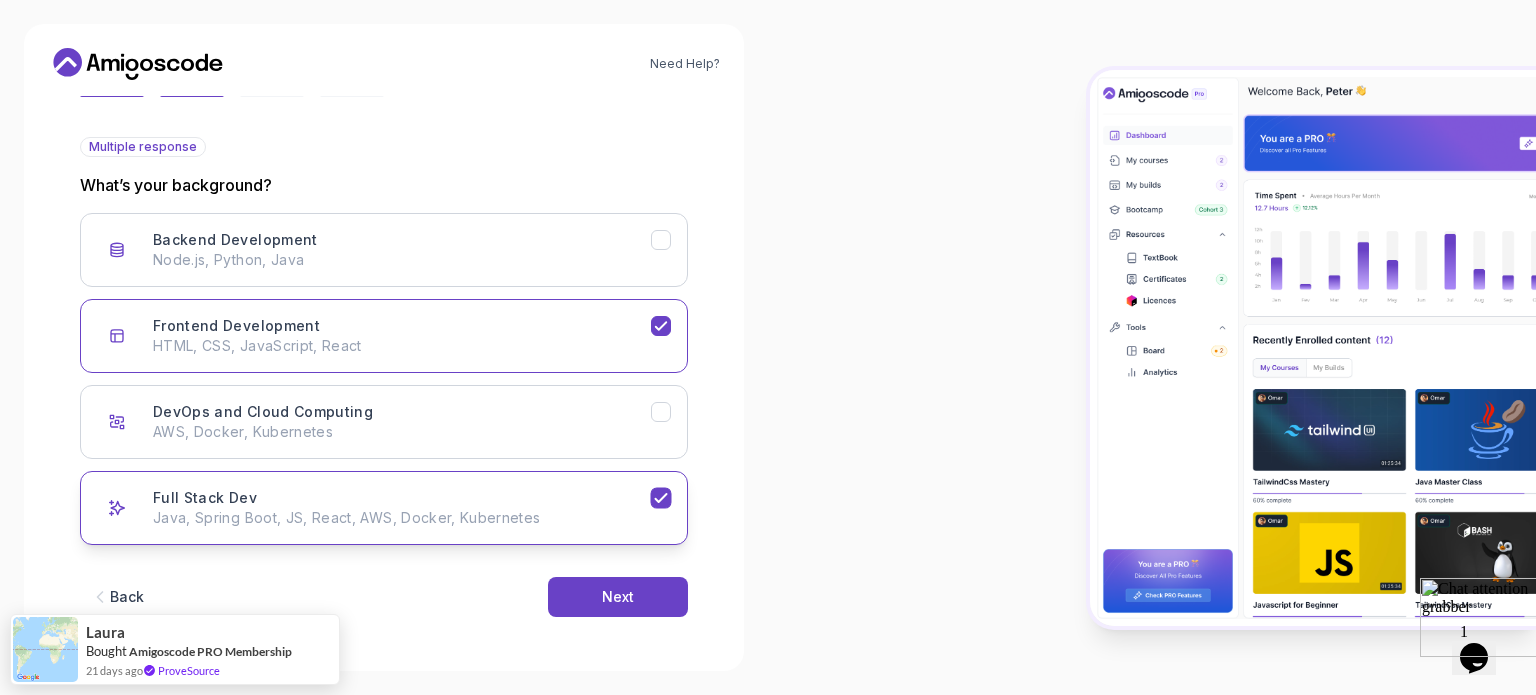 click on "Java, Spring Boot, JS, React, AWS, Docker, Kubernetes" at bounding box center (402, 518) 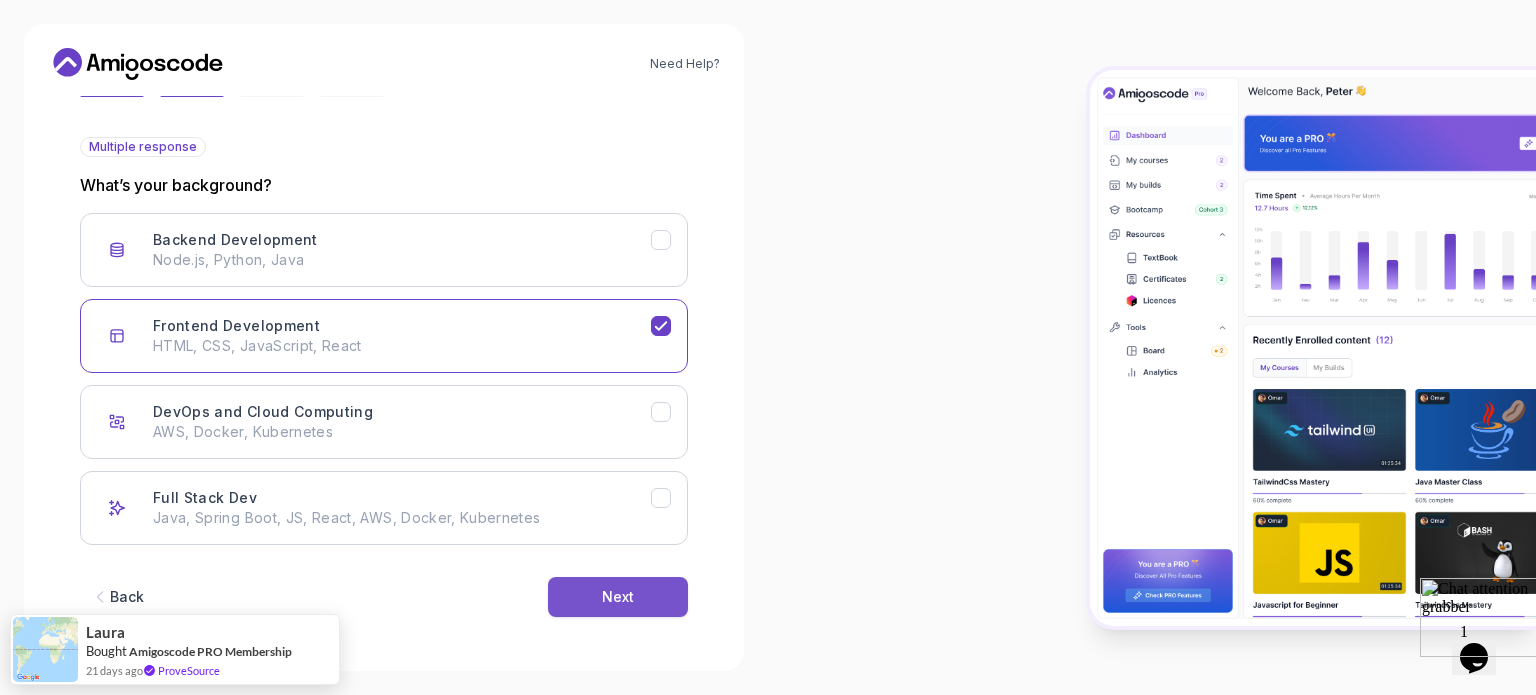 click on "Next" at bounding box center (618, 597) 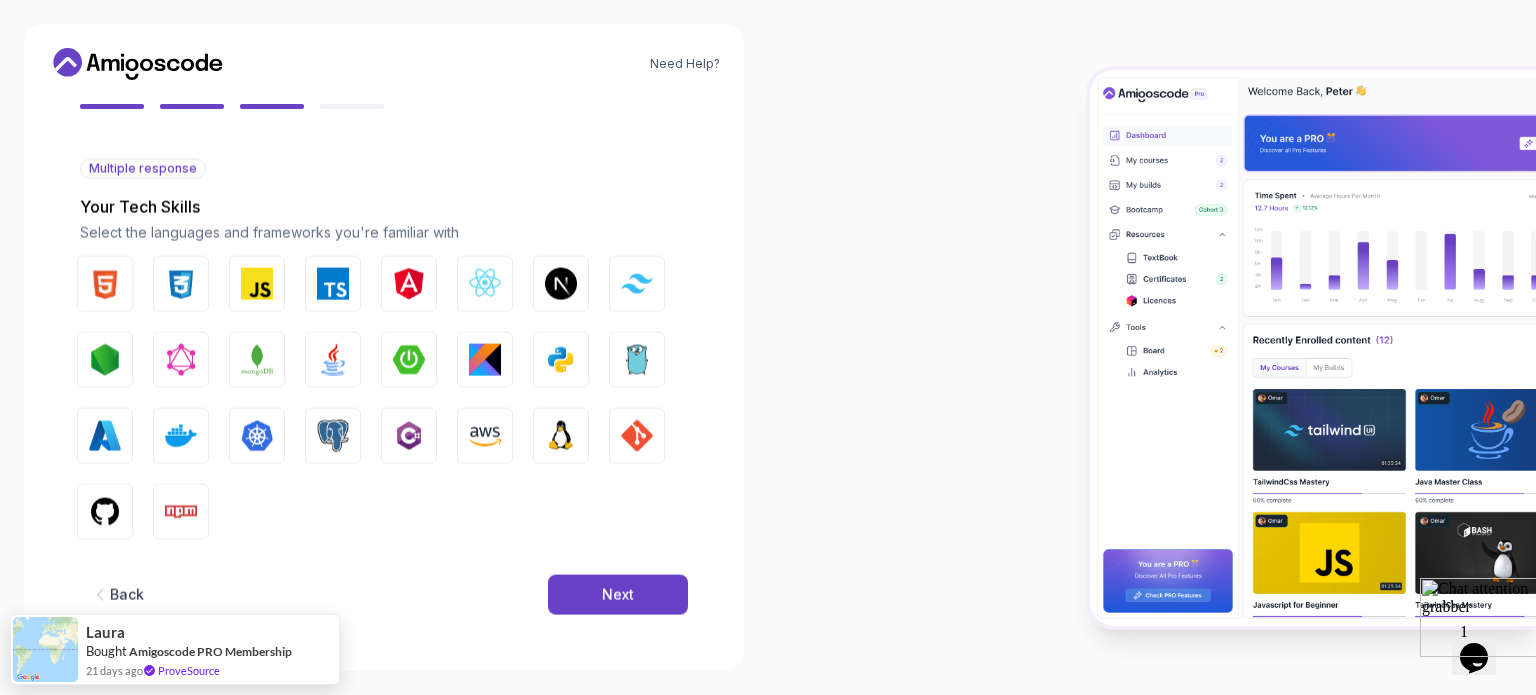 scroll, scrollTop: 177, scrollLeft: 0, axis: vertical 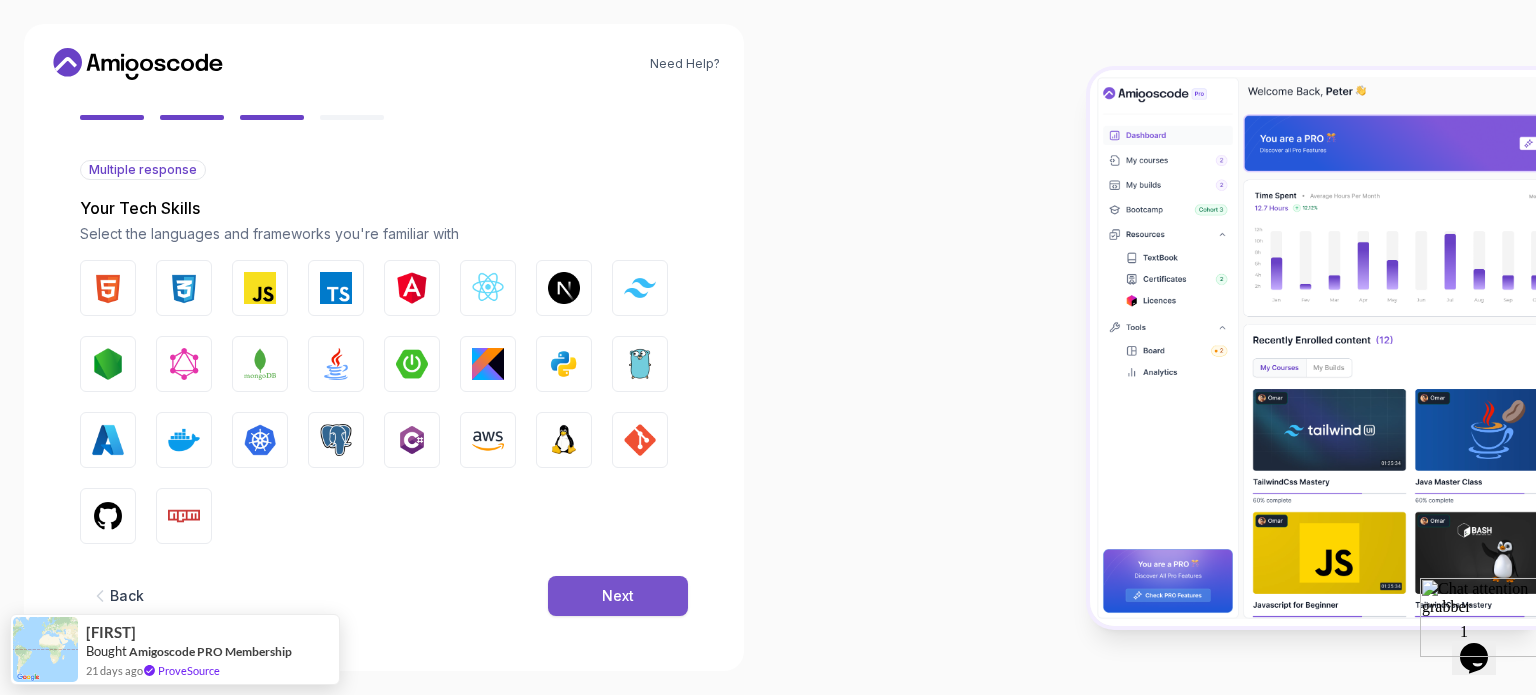 click on "Next" at bounding box center [618, 596] 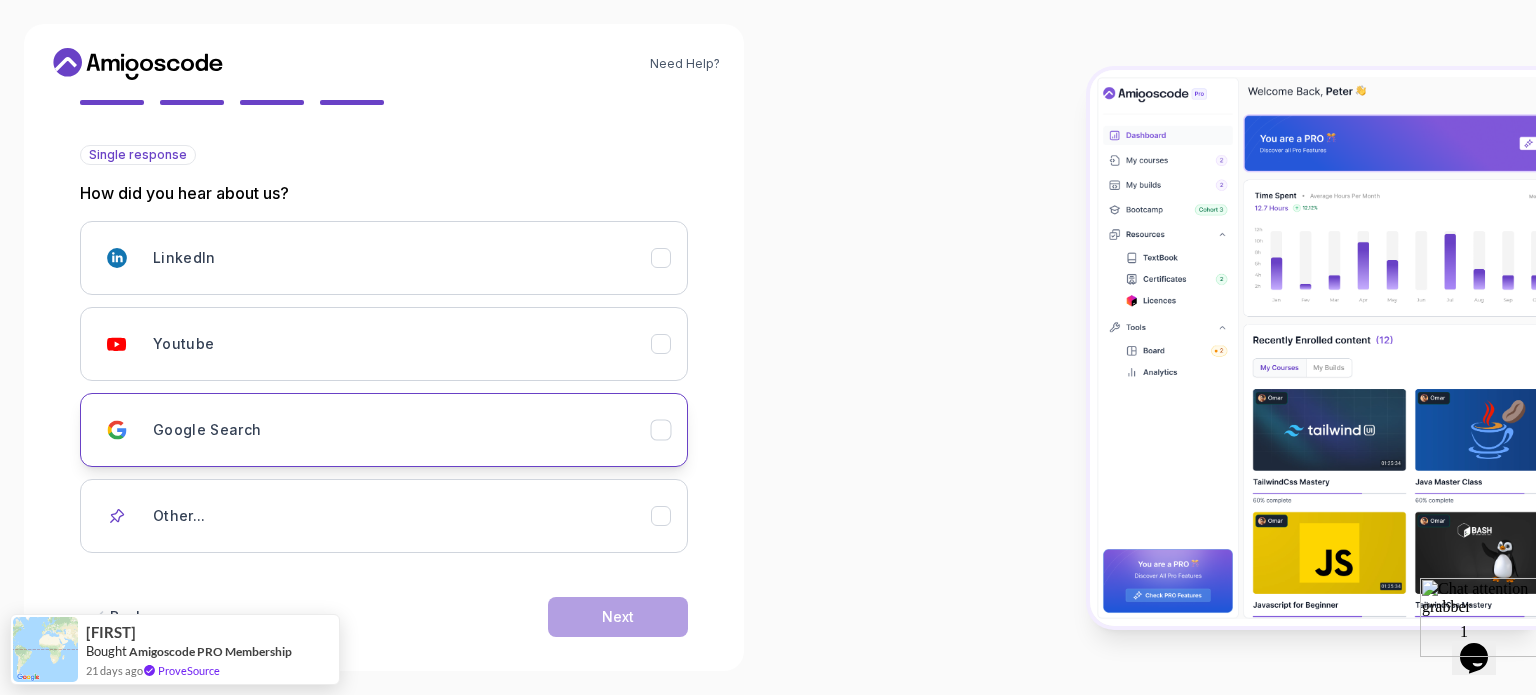 scroll, scrollTop: 212, scrollLeft: 0, axis: vertical 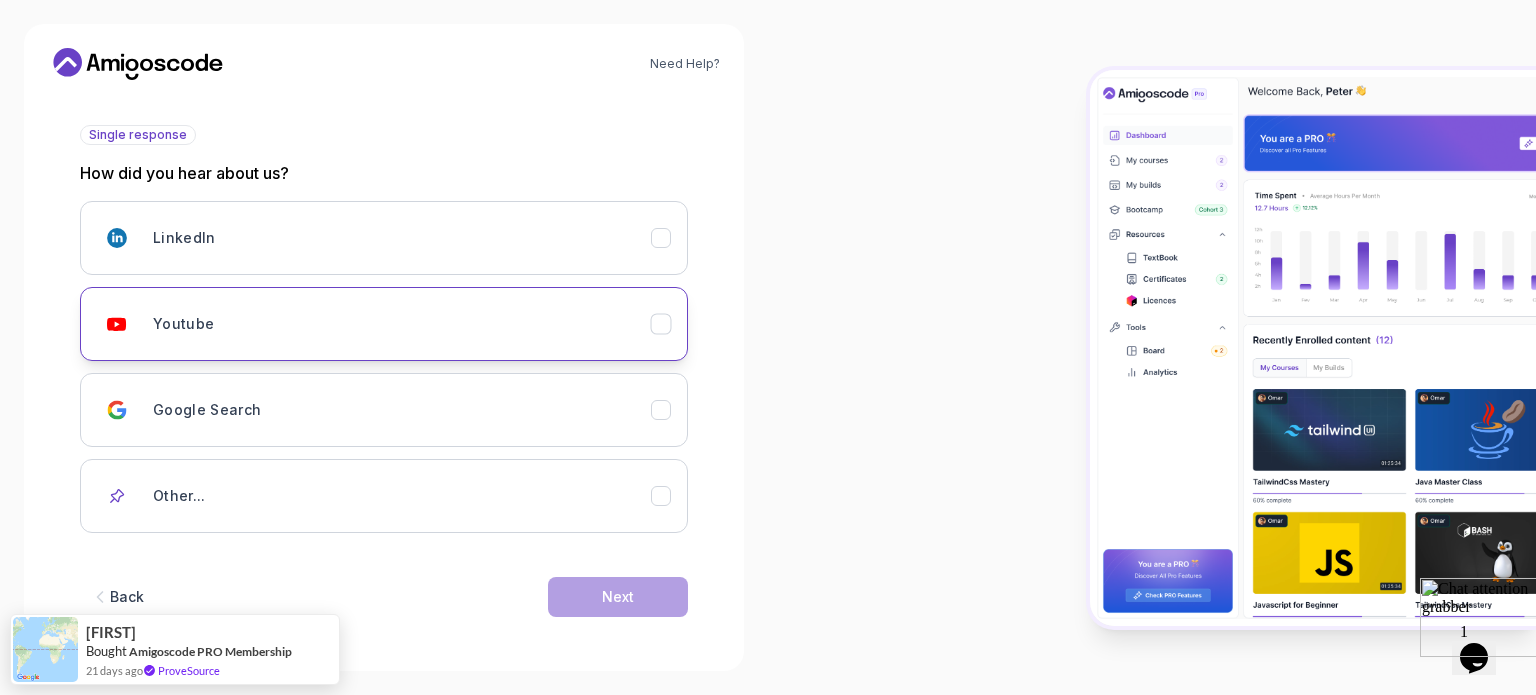 click on "Youtube" at bounding box center [402, 324] 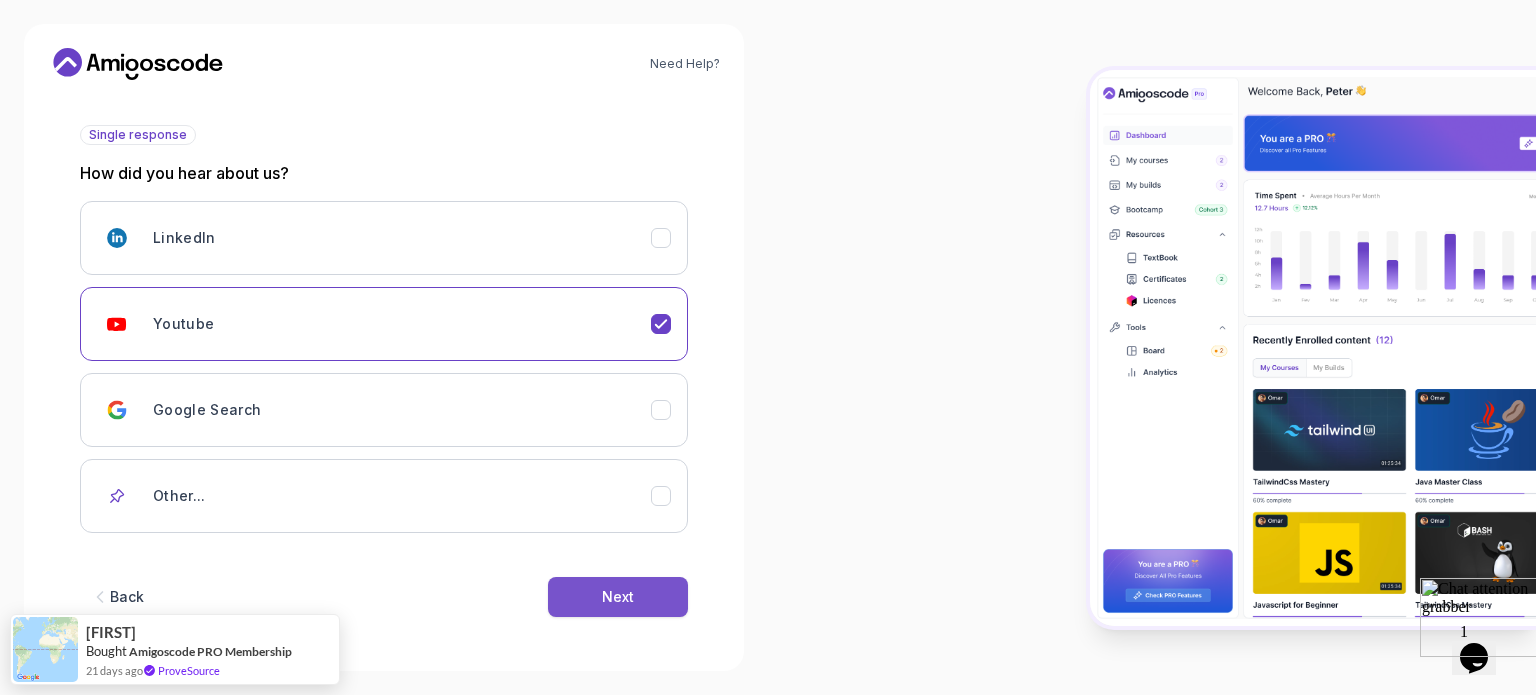 click on "Next" at bounding box center [618, 597] 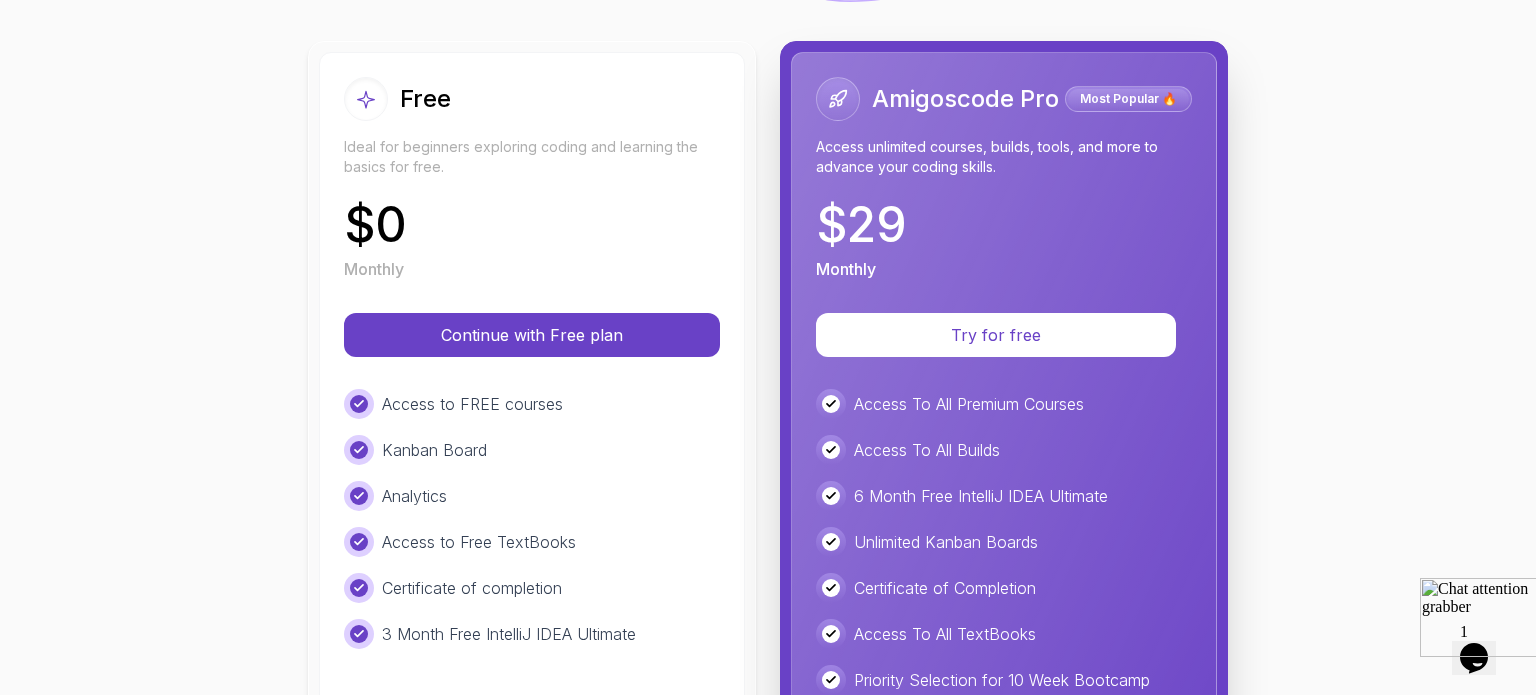 scroll, scrollTop: 150, scrollLeft: 0, axis: vertical 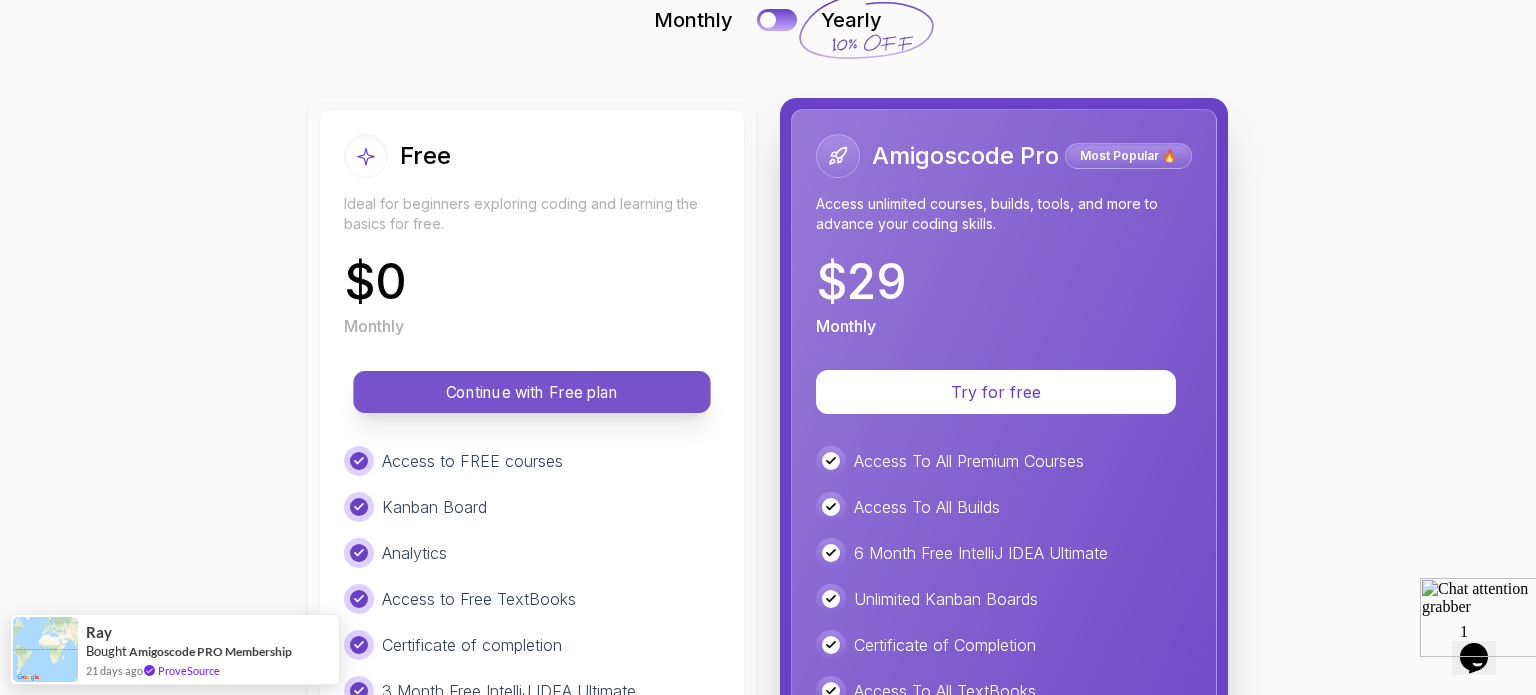 click on "Continue with Free plan" at bounding box center [532, 392] 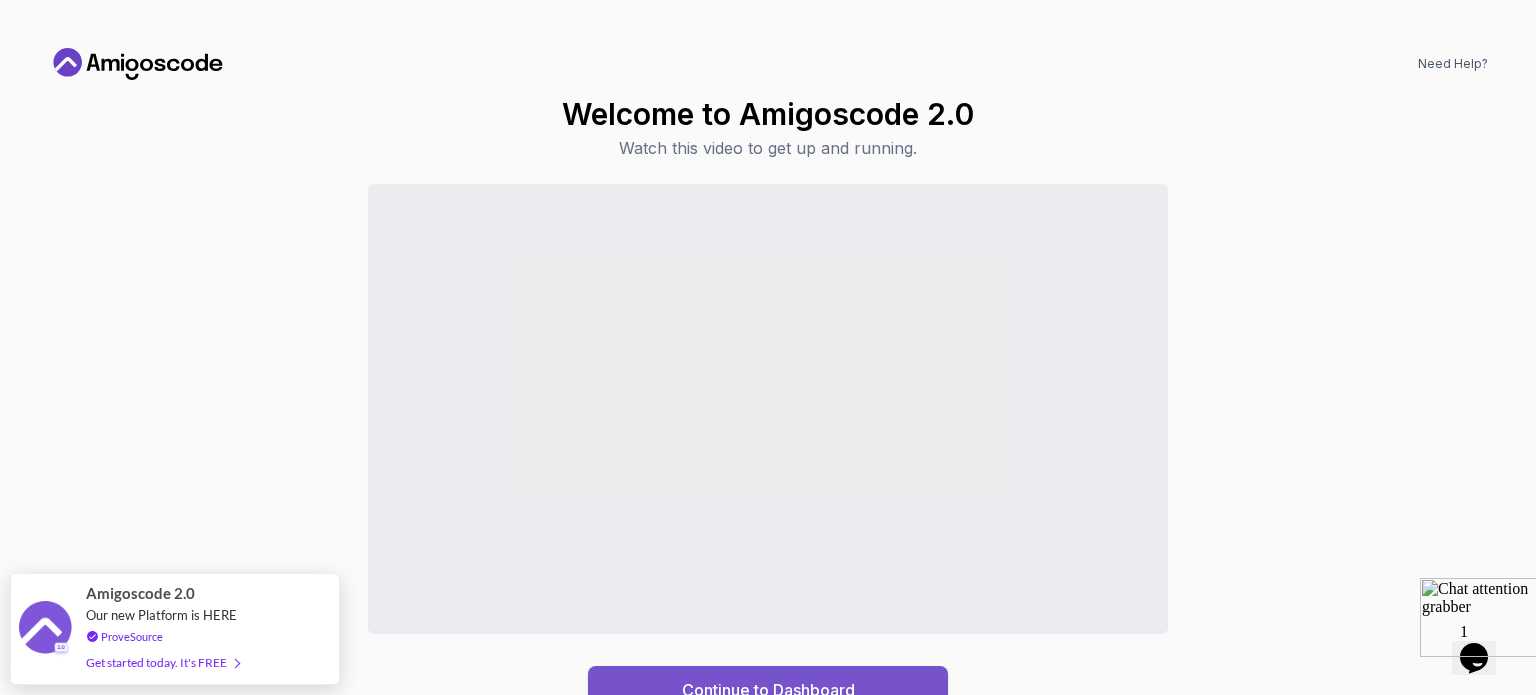 click on "Continue to Dashboard" at bounding box center (768, 690) 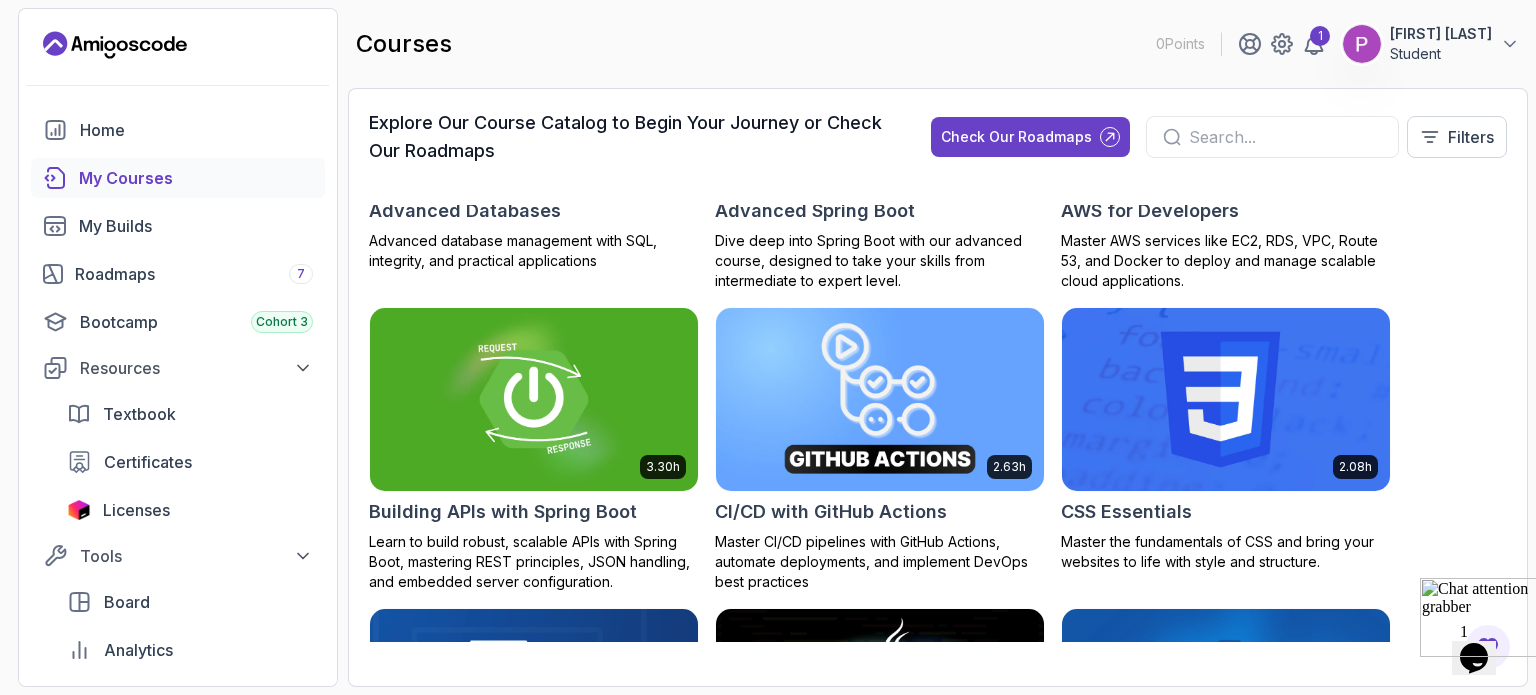 scroll, scrollTop: 0, scrollLeft: 0, axis: both 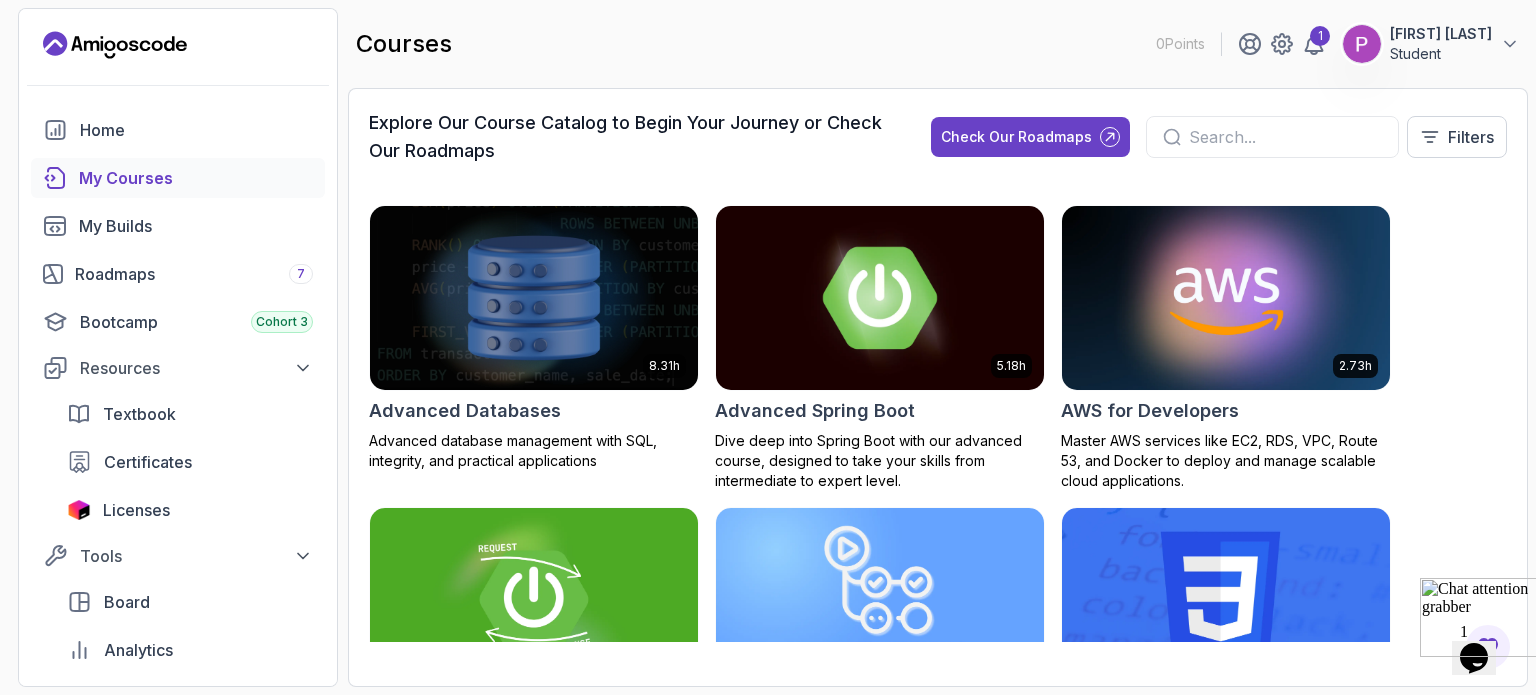 click at bounding box center (880, 297) 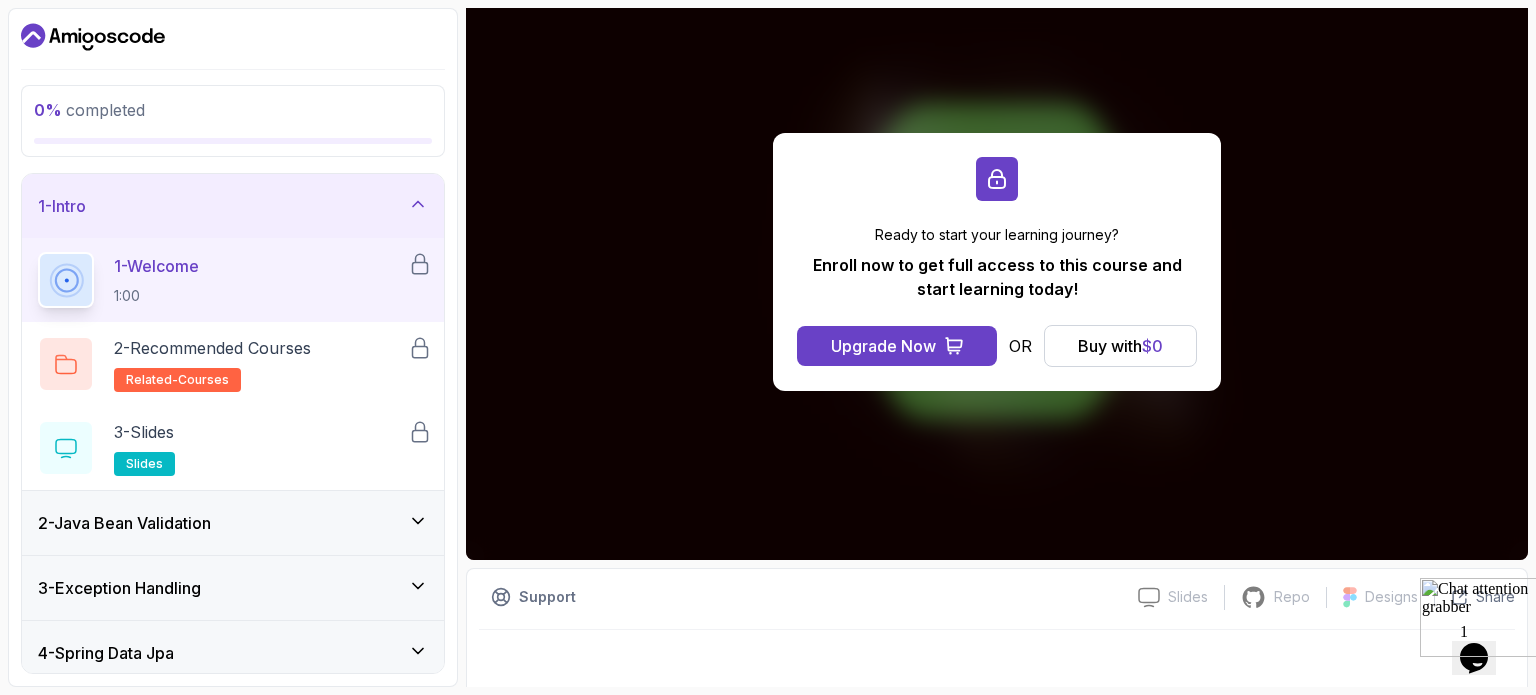 scroll, scrollTop: 226, scrollLeft: 0, axis: vertical 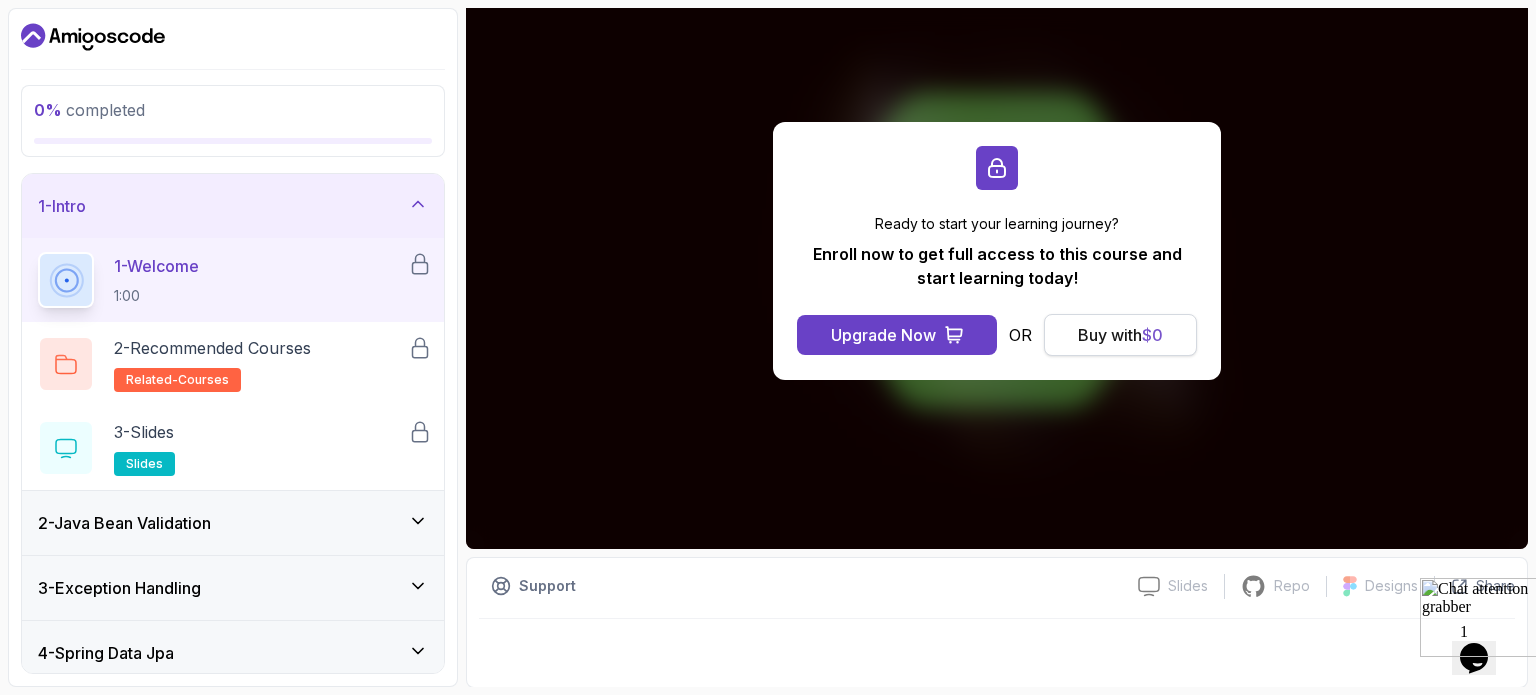 click on "Buy with  $ 0" at bounding box center [1120, 335] 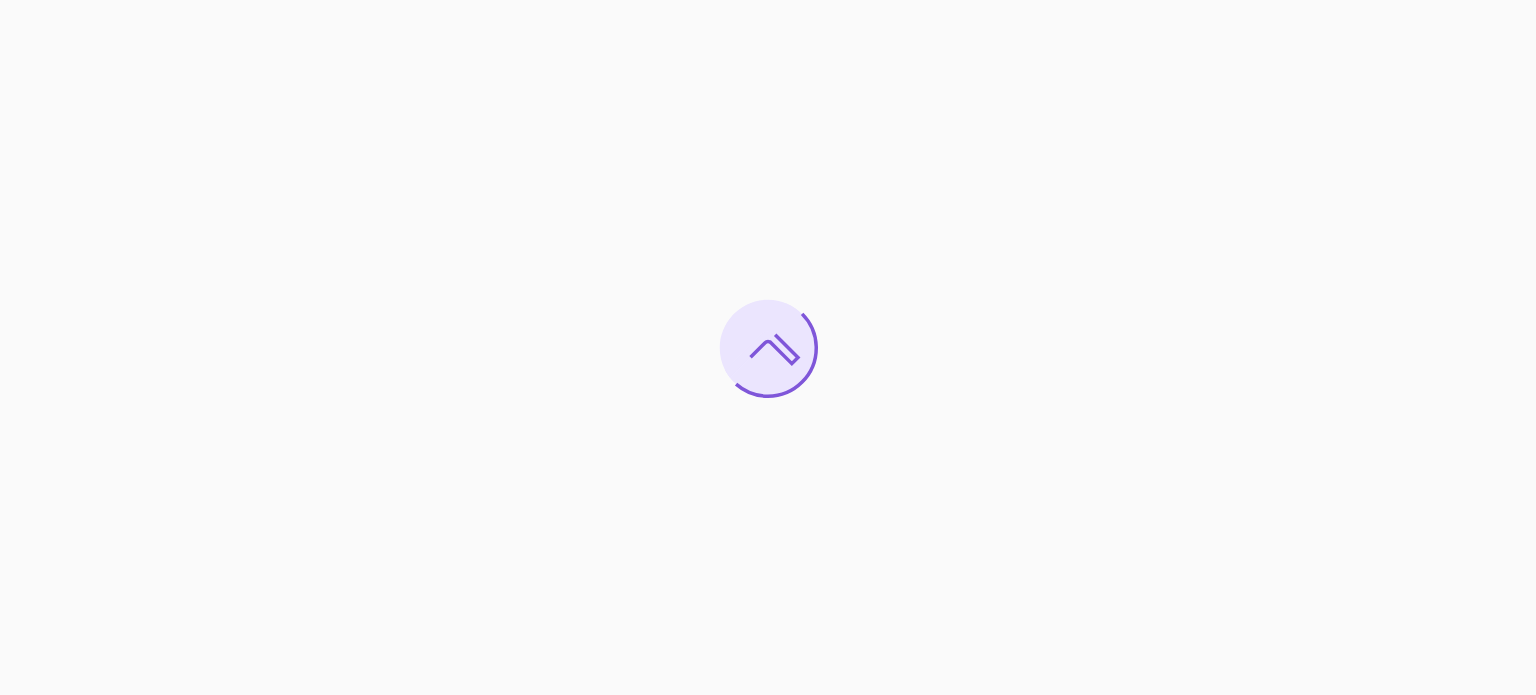 scroll, scrollTop: 0, scrollLeft: 0, axis: both 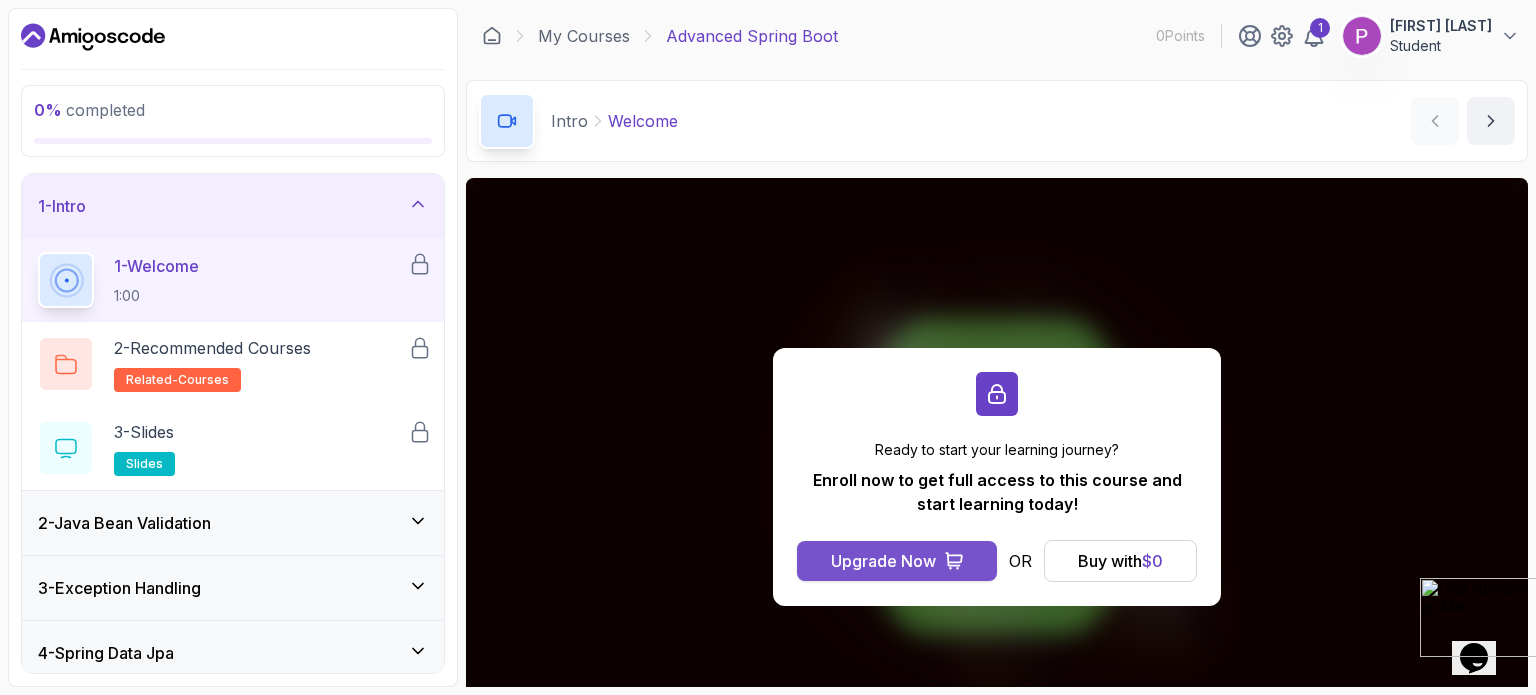 click on "Upgrade Now" at bounding box center [883, 561] 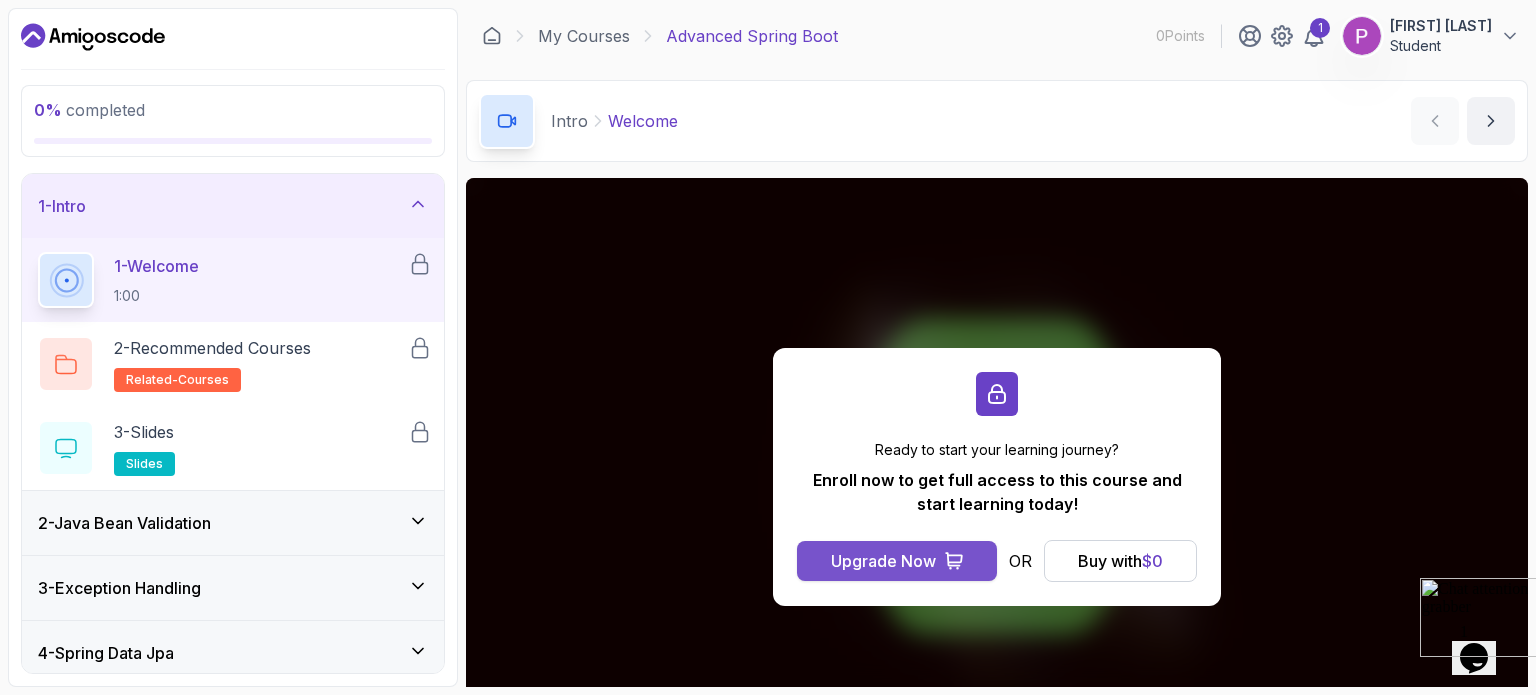 click on "Upgrade Now" at bounding box center (883, 561) 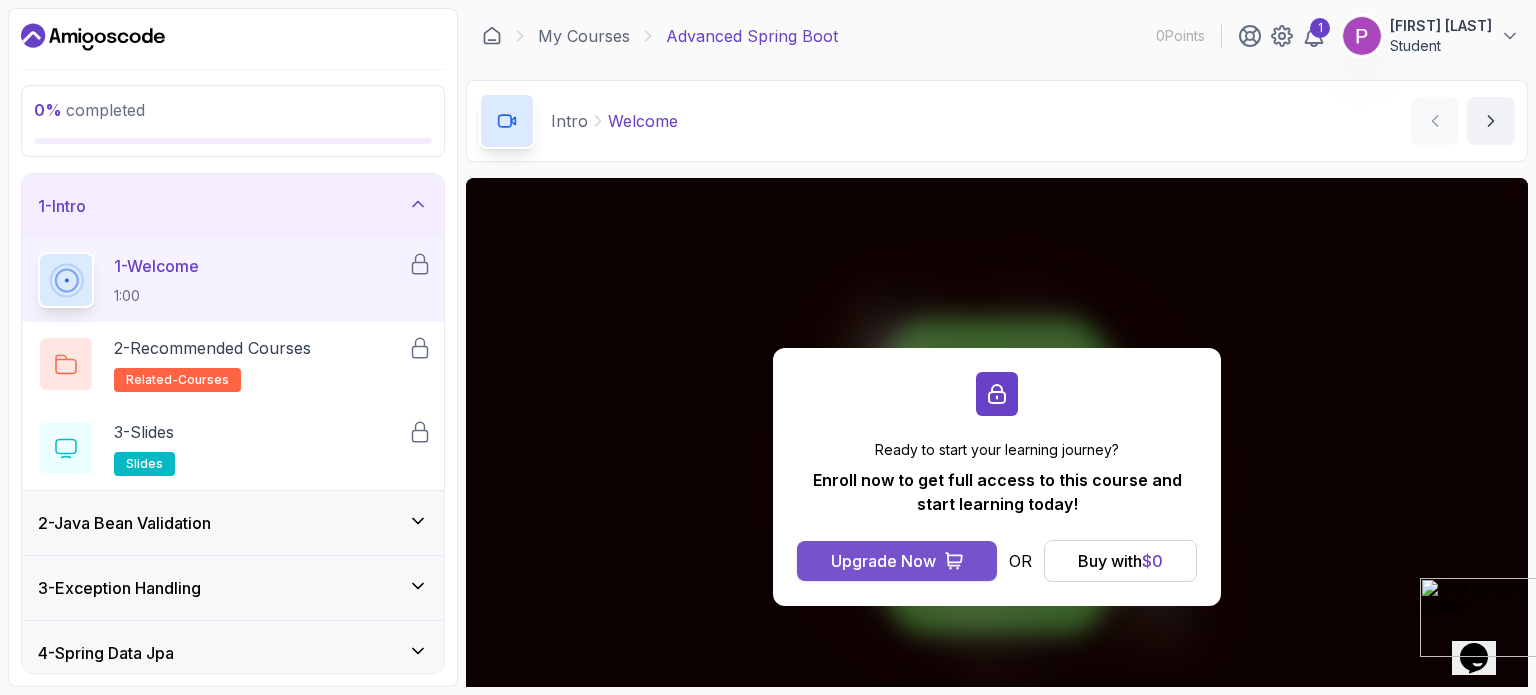 click on "Upgrade Now" at bounding box center [883, 561] 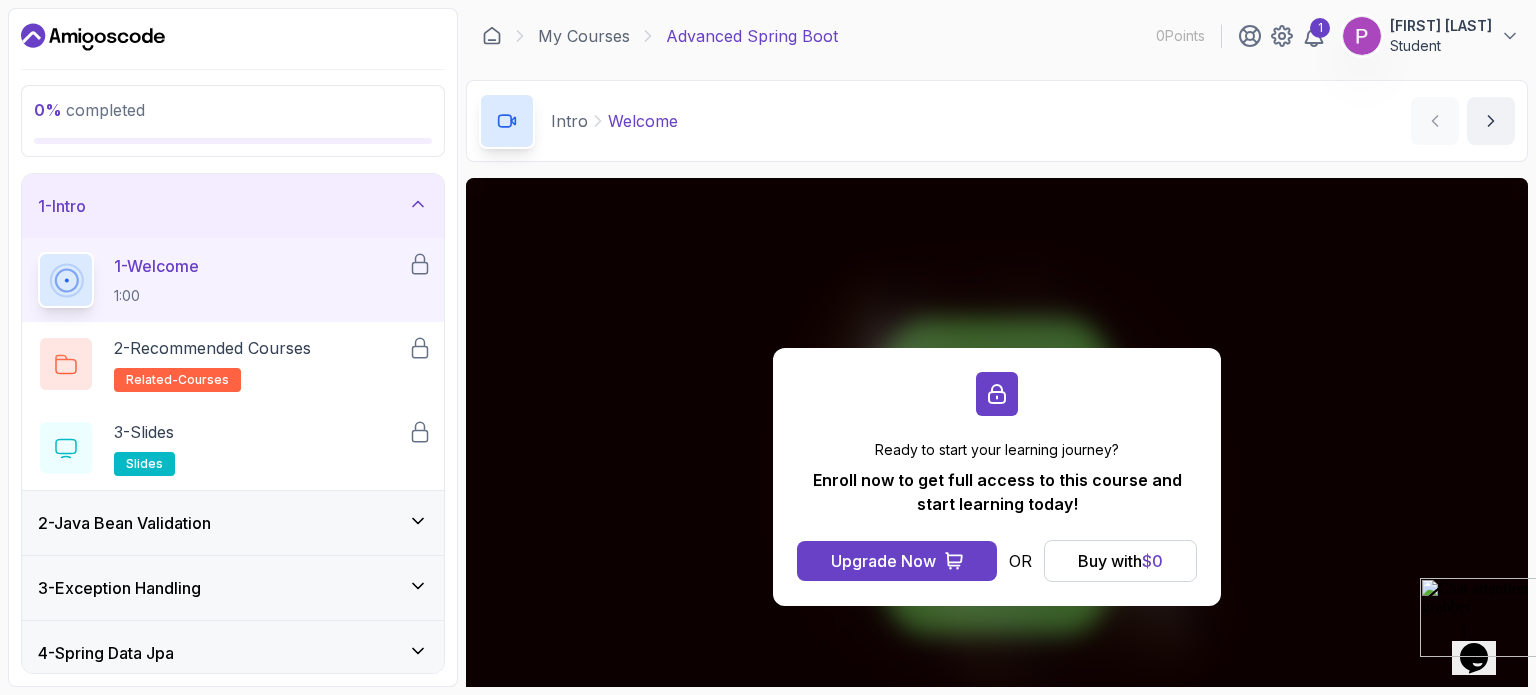 scroll, scrollTop: 0, scrollLeft: 0, axis: both 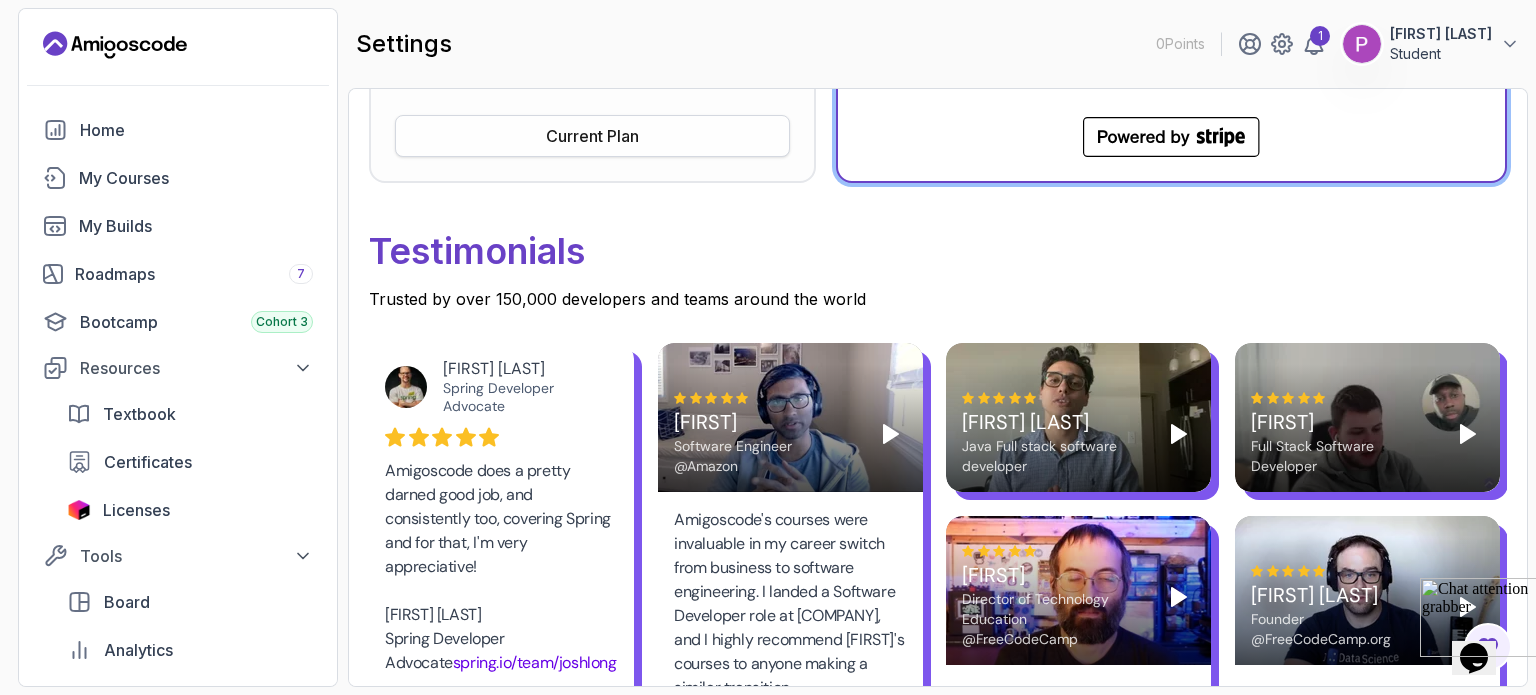 click on "Current Plan" at bounding box center [592, 136] 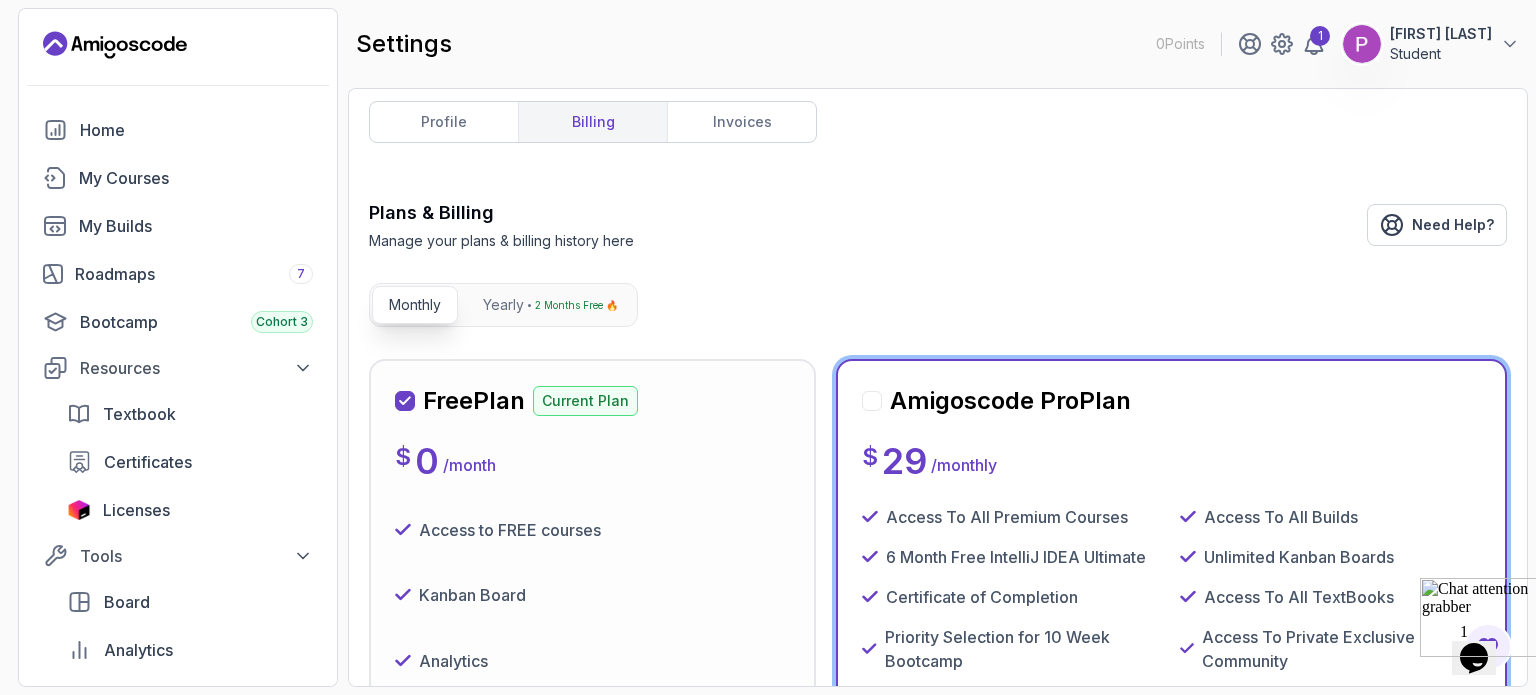 scroll, scrollTop: 0, scrollLeft: 0, axis: both 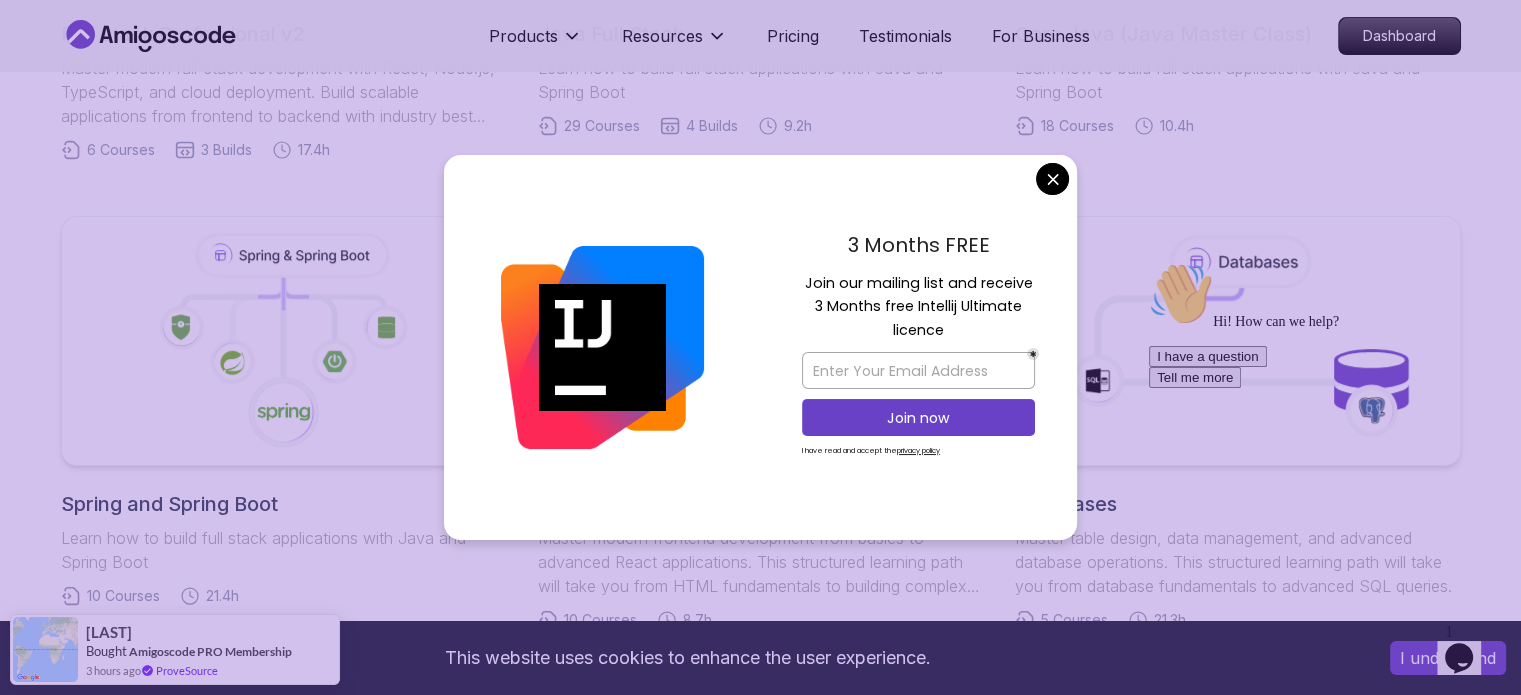 click on "This website uses cookies to enhance the user experience. I understand Products Resources Pricing Testimonials For Business Dashboard Products Resources Pricing Testimonials For Business Dashboard Roadmaps Start with our   Step-by-Step Roadmaps! Master in-demand tech skills with our proven learning roadmaps. From beginner to expert, follow structured paths that thousands of developers use to land high-paying jobs and accelerate their careers in software development. Full Stack Professional v2 Master modern full-stack development with React, Node.js, TypeScript, and cloud deployment. Build scalable applications from frontend to backend with industry best practices. 6   Courses 3   Builds 17.4h Java Full Stack Learn how to build full stack applications with Java and Spring Boot 29   Courses 4   Builds 9.2h Core Java (Java Master Class) Learn how to build full stack applications with Java and Spring Boot 18   Courses 10.4h Spring and Spring Boot 10   Courses 21.4h Frontend Developer 10   Courses 8.7h Databases 5" at bounding box center [760, 685] 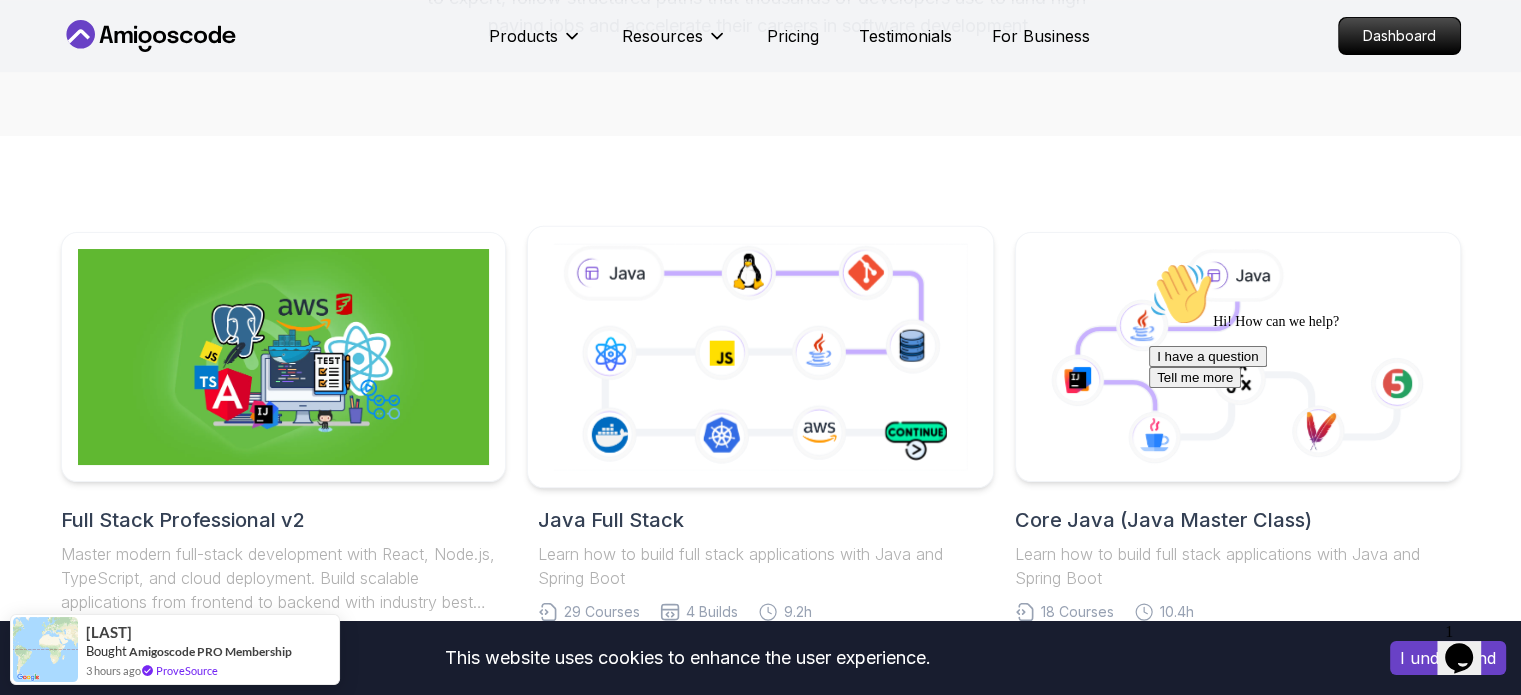 scroll, scrollTop: 0, scrollLeft: 0, axis: both 